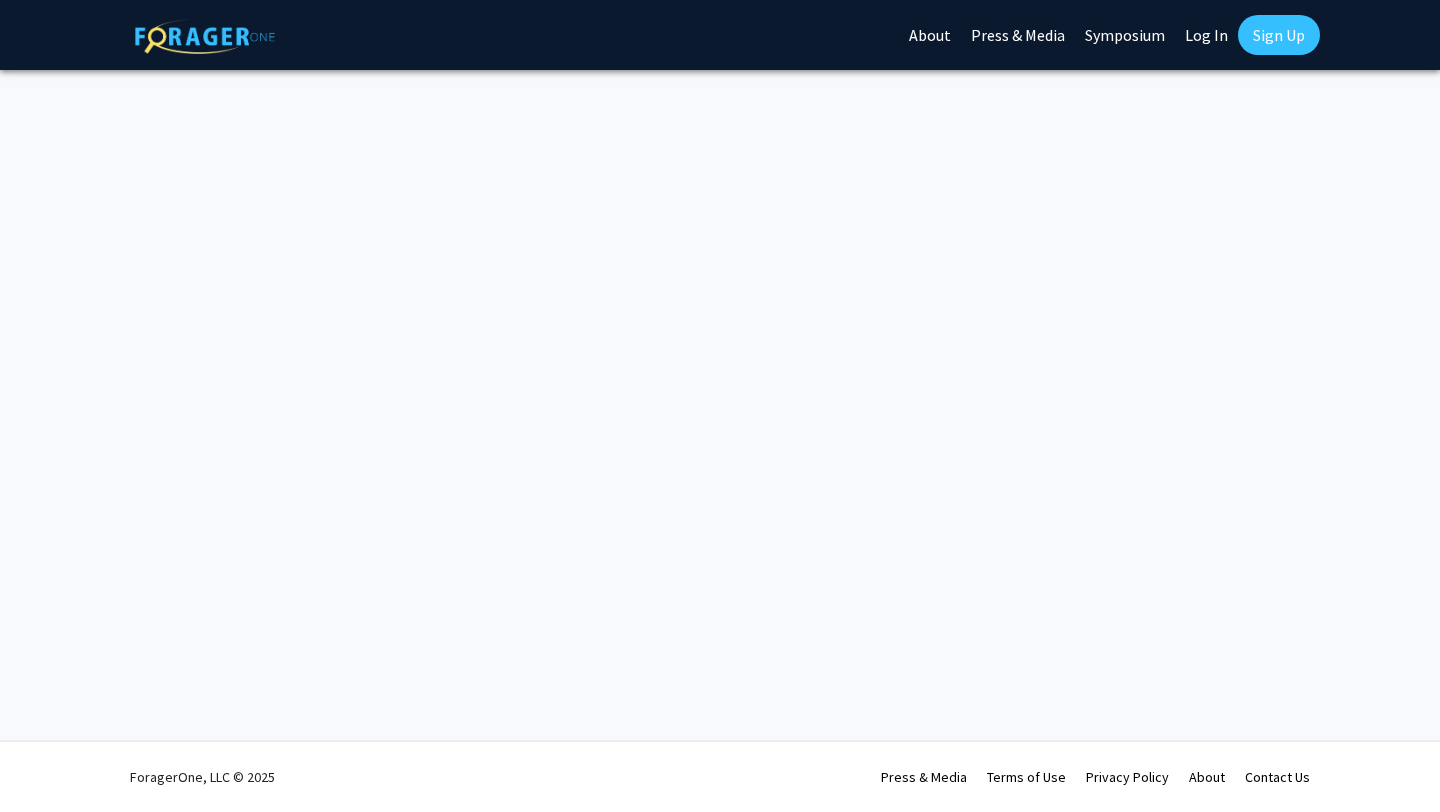 scroll, scrollTop: 0, scrollLeft: 0, axis: both 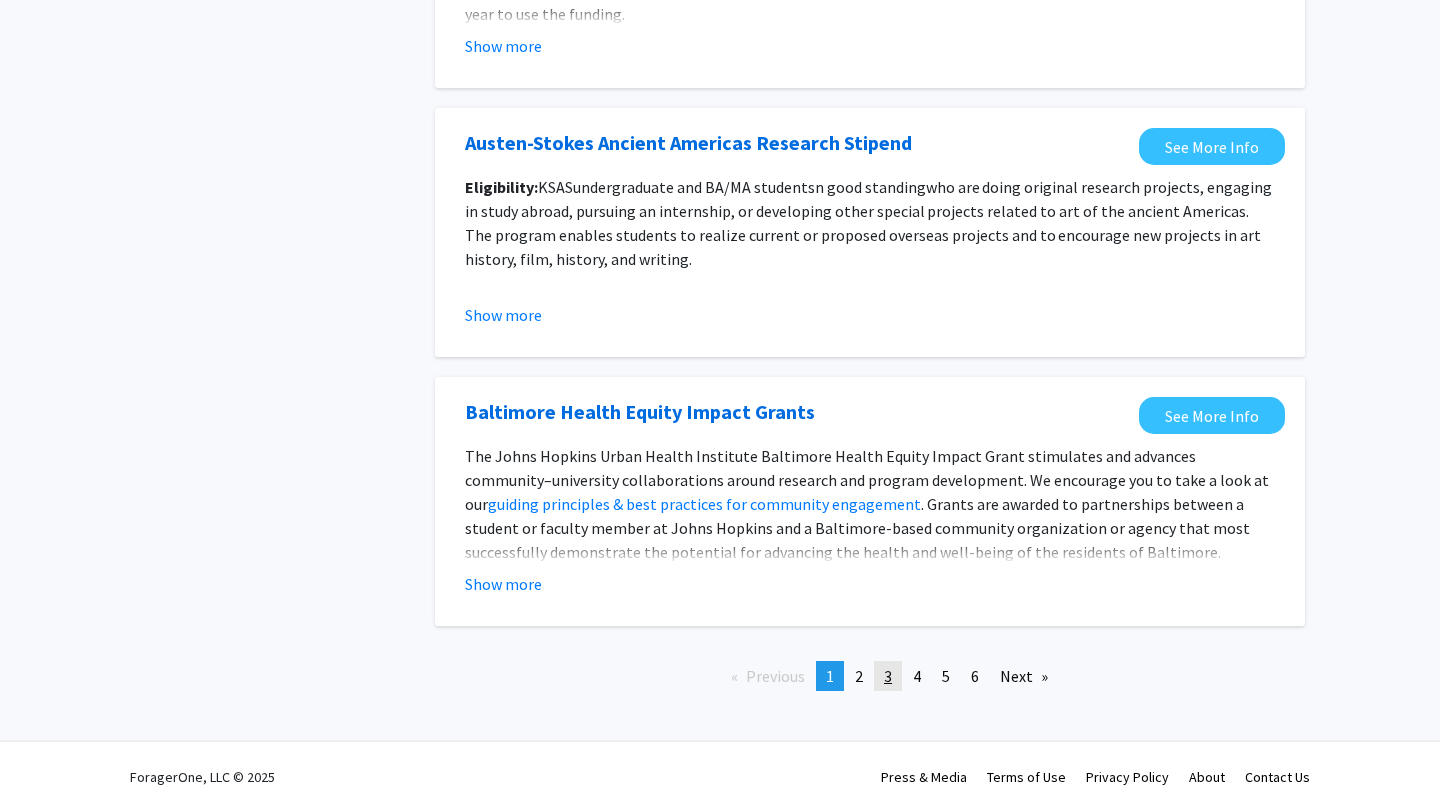 click on "page  3" 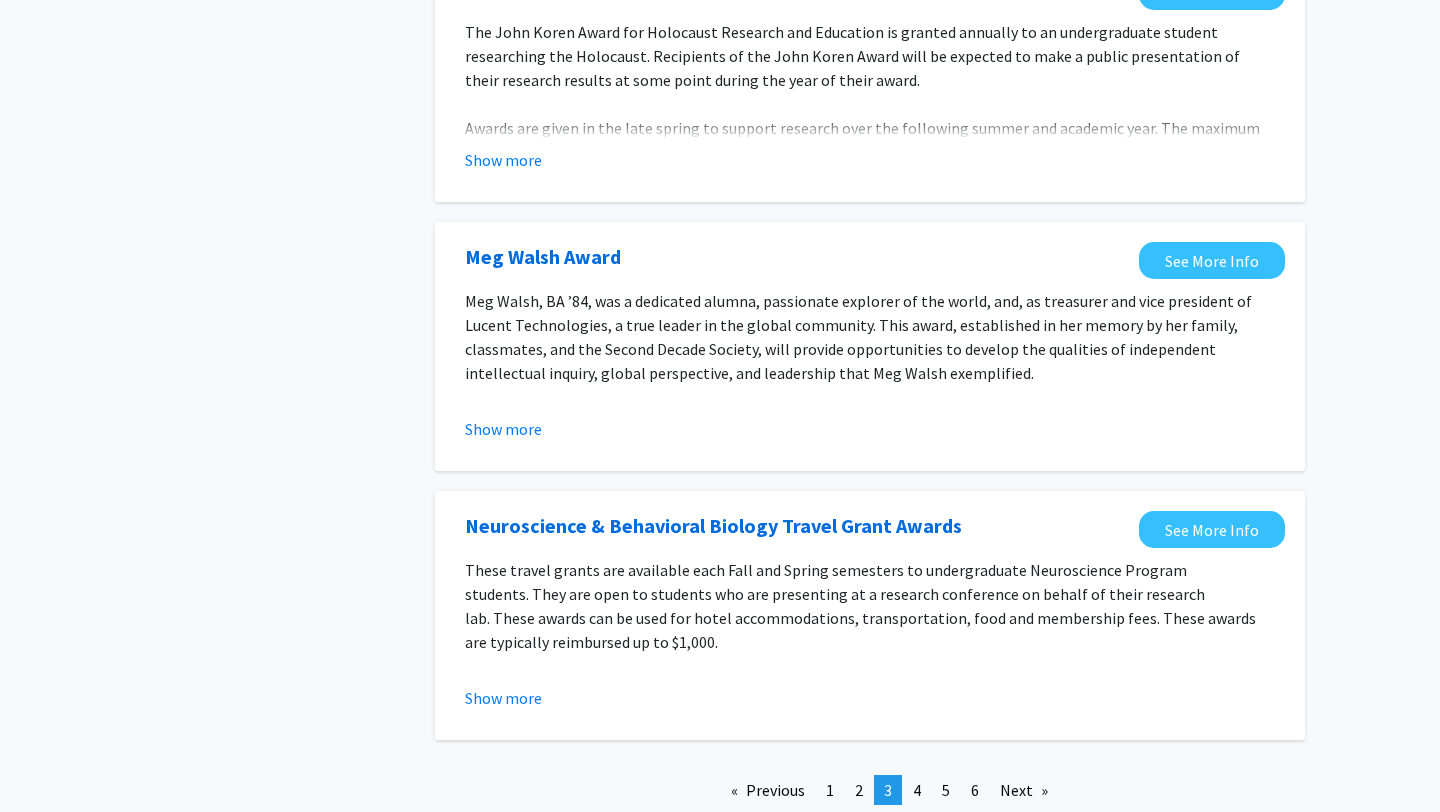 scroll, scrollTop: 2214, scrollLeft: 0, axis: vertical 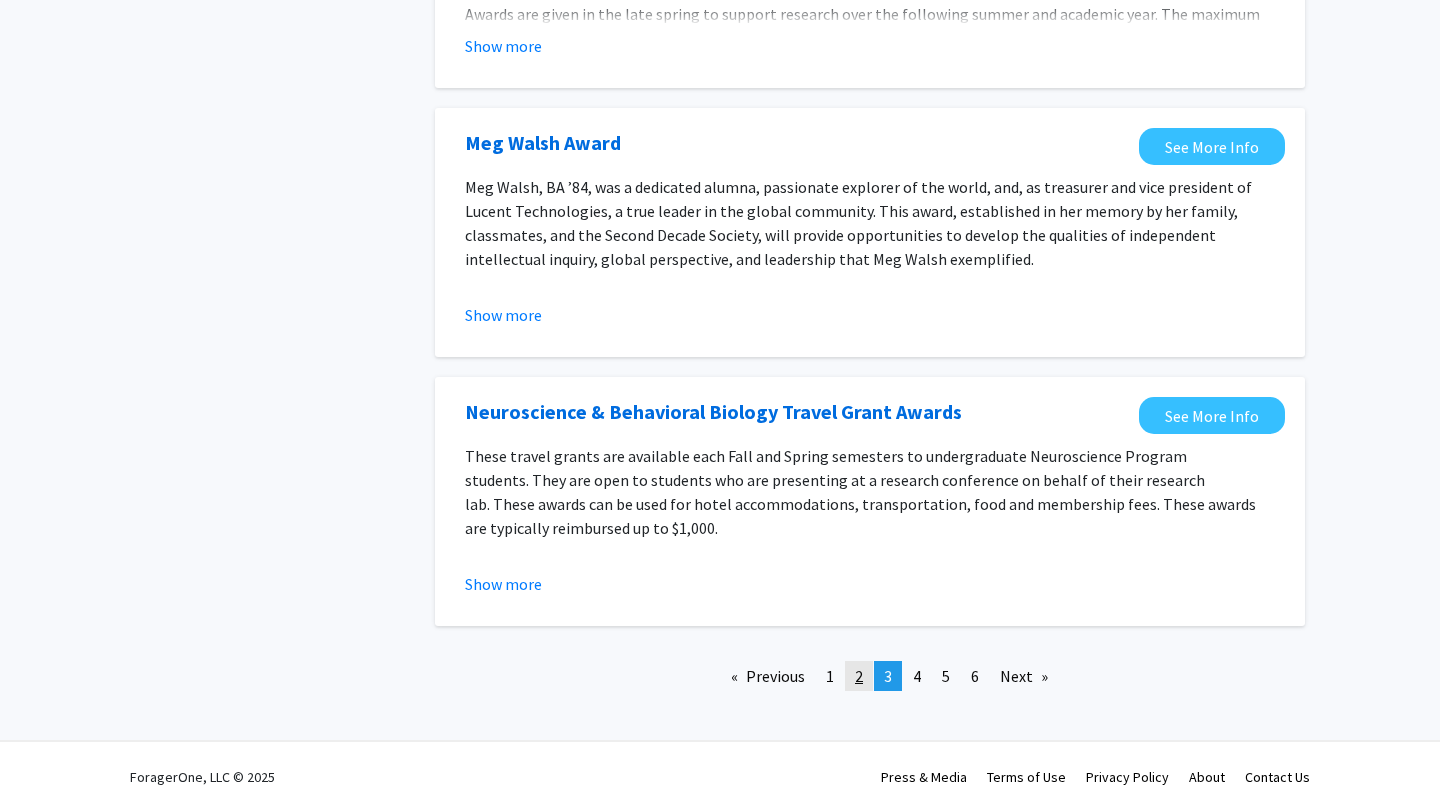 click on "2" 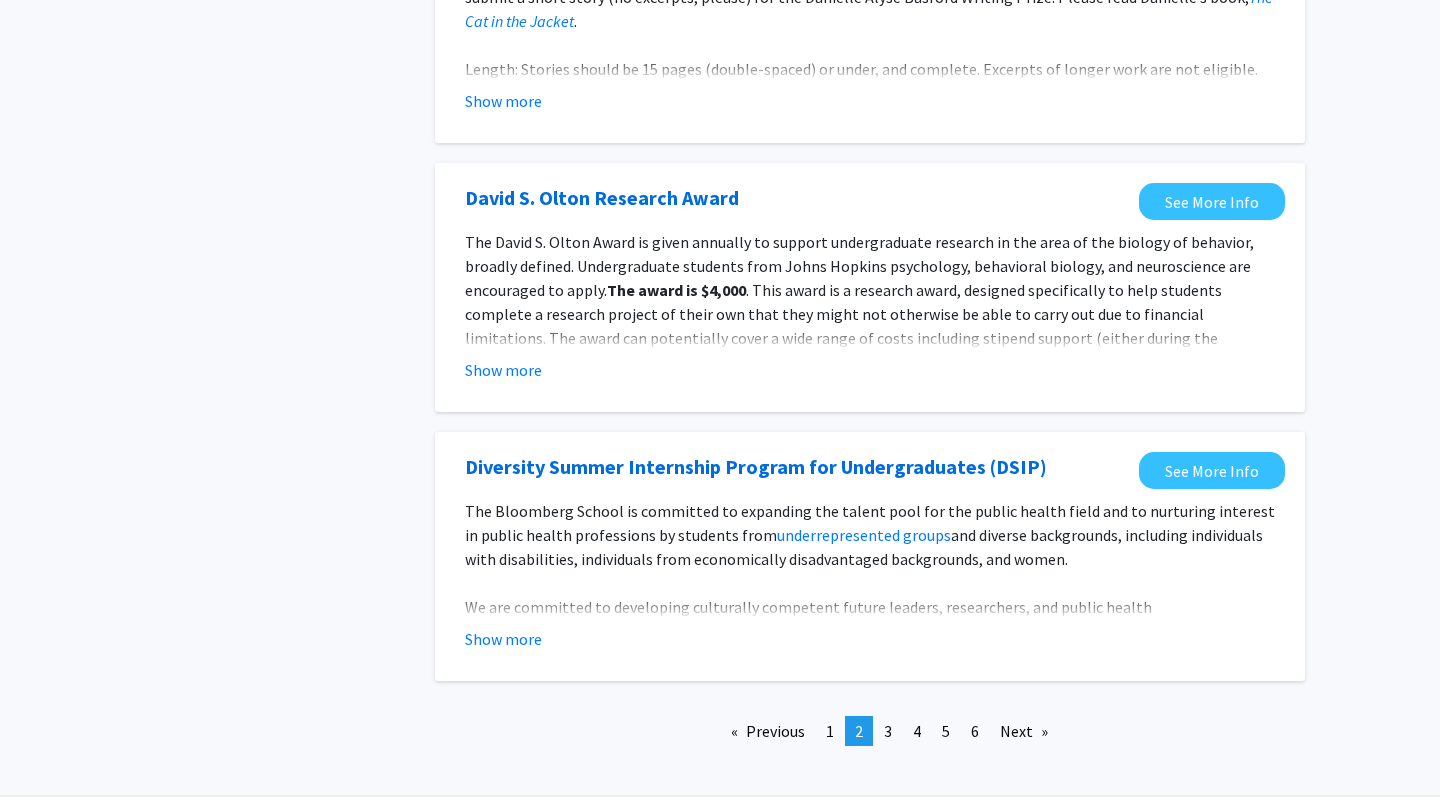 scroll, scrollTop: 0, scrollLeft: 0, axis: both 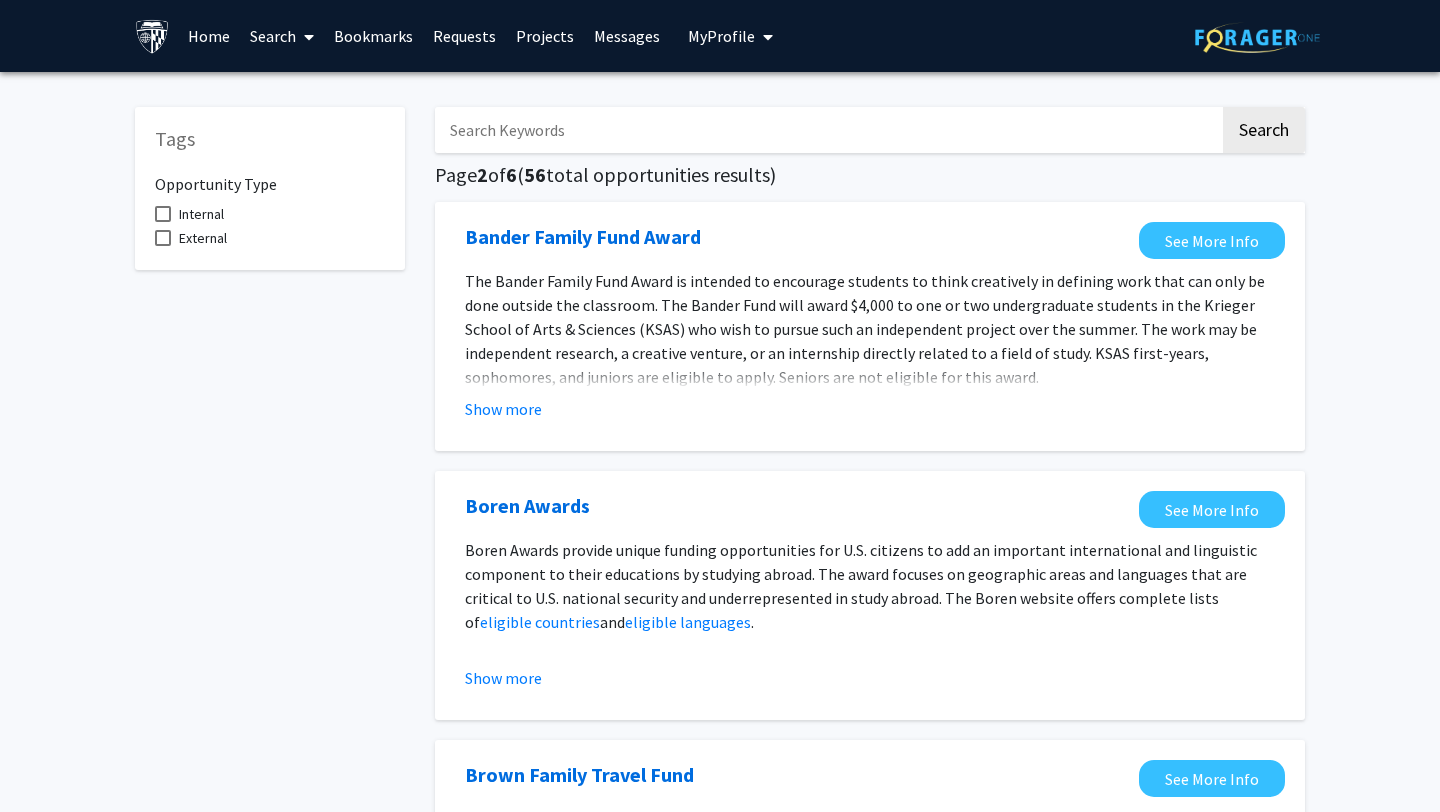 click on "Projects" at bounding box center [545, 36] 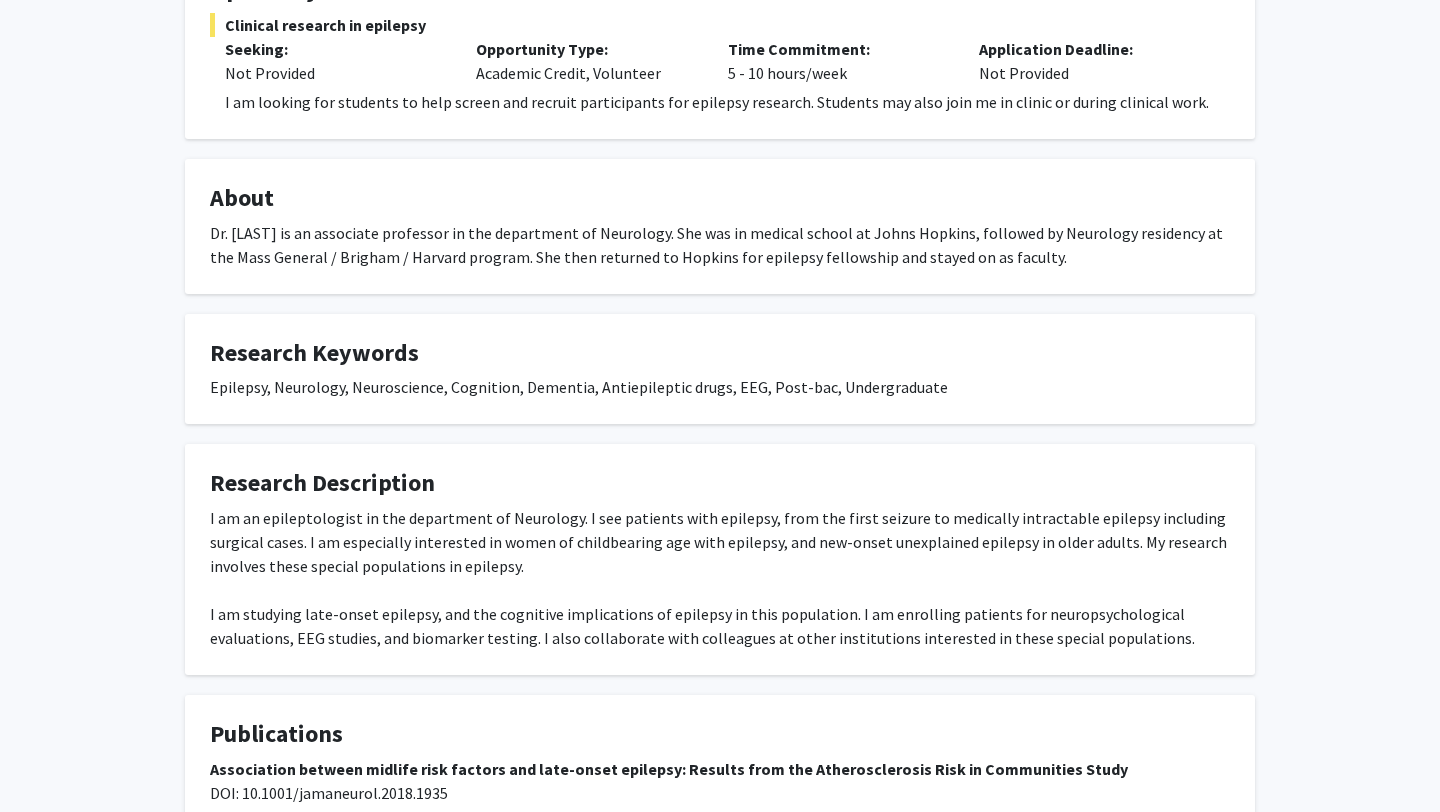 scroll, scrollTop: 0, scrollLeft: 0, axis: both 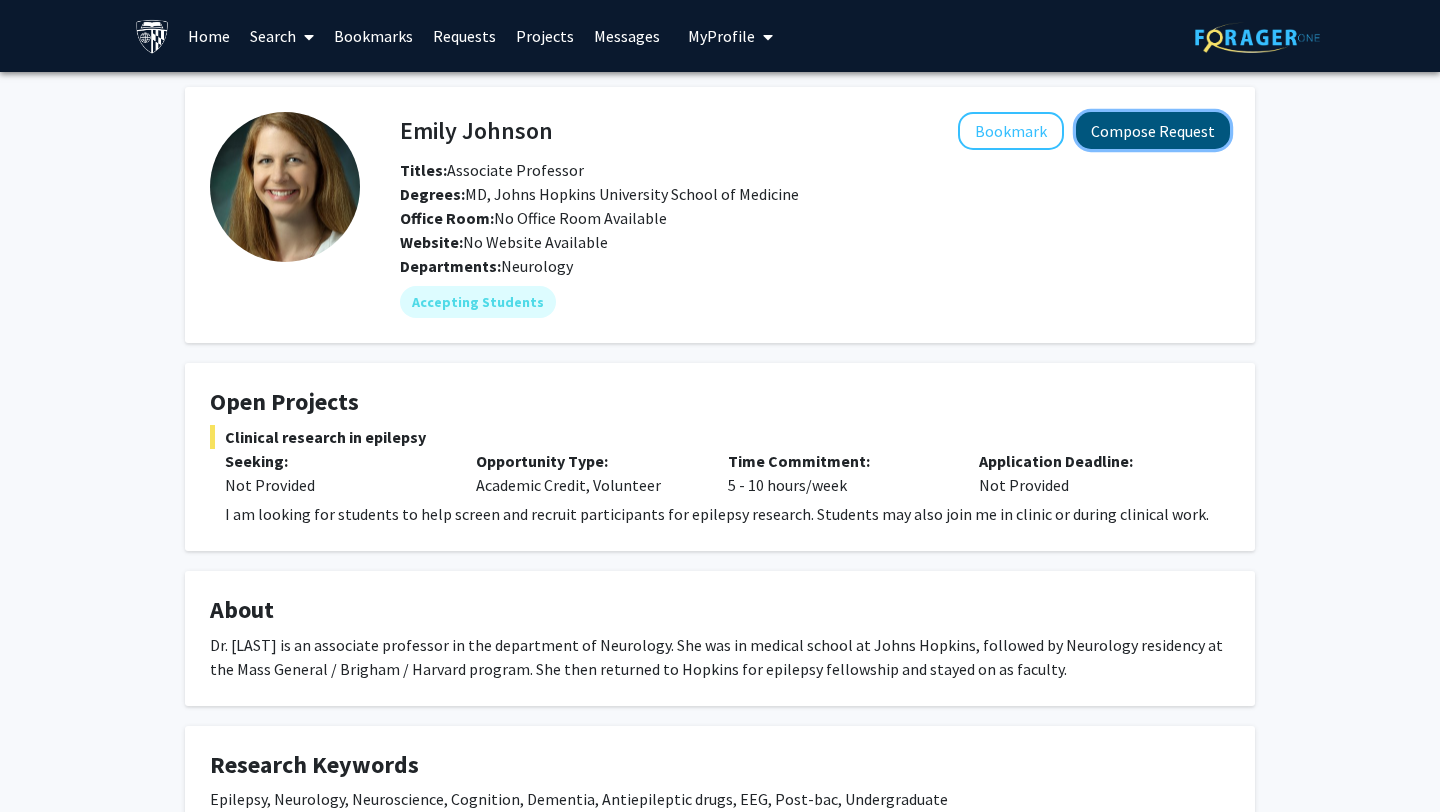 click on "Compose Request" 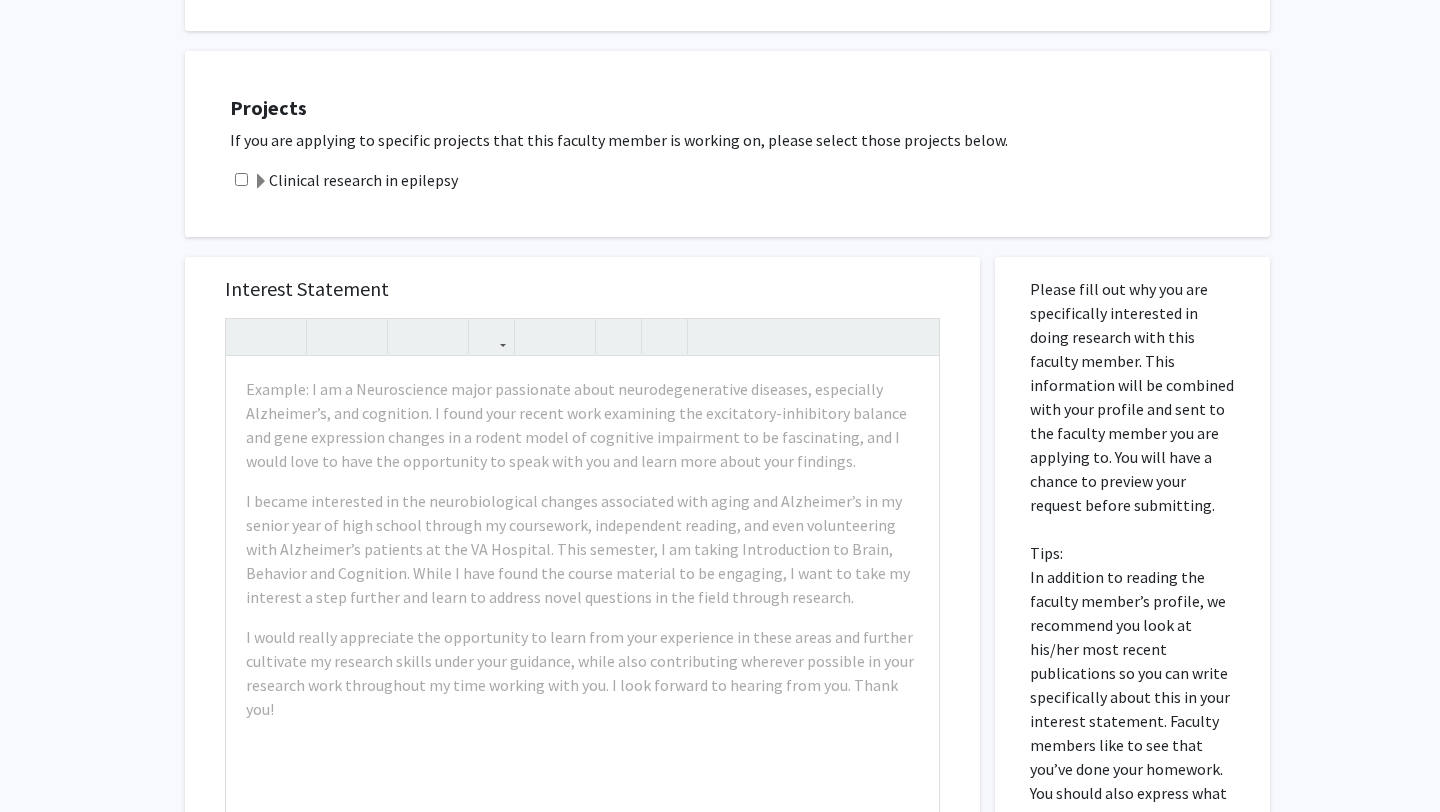 scroll, scrollTop: 538, scrollLeft: 0, axis: vertical 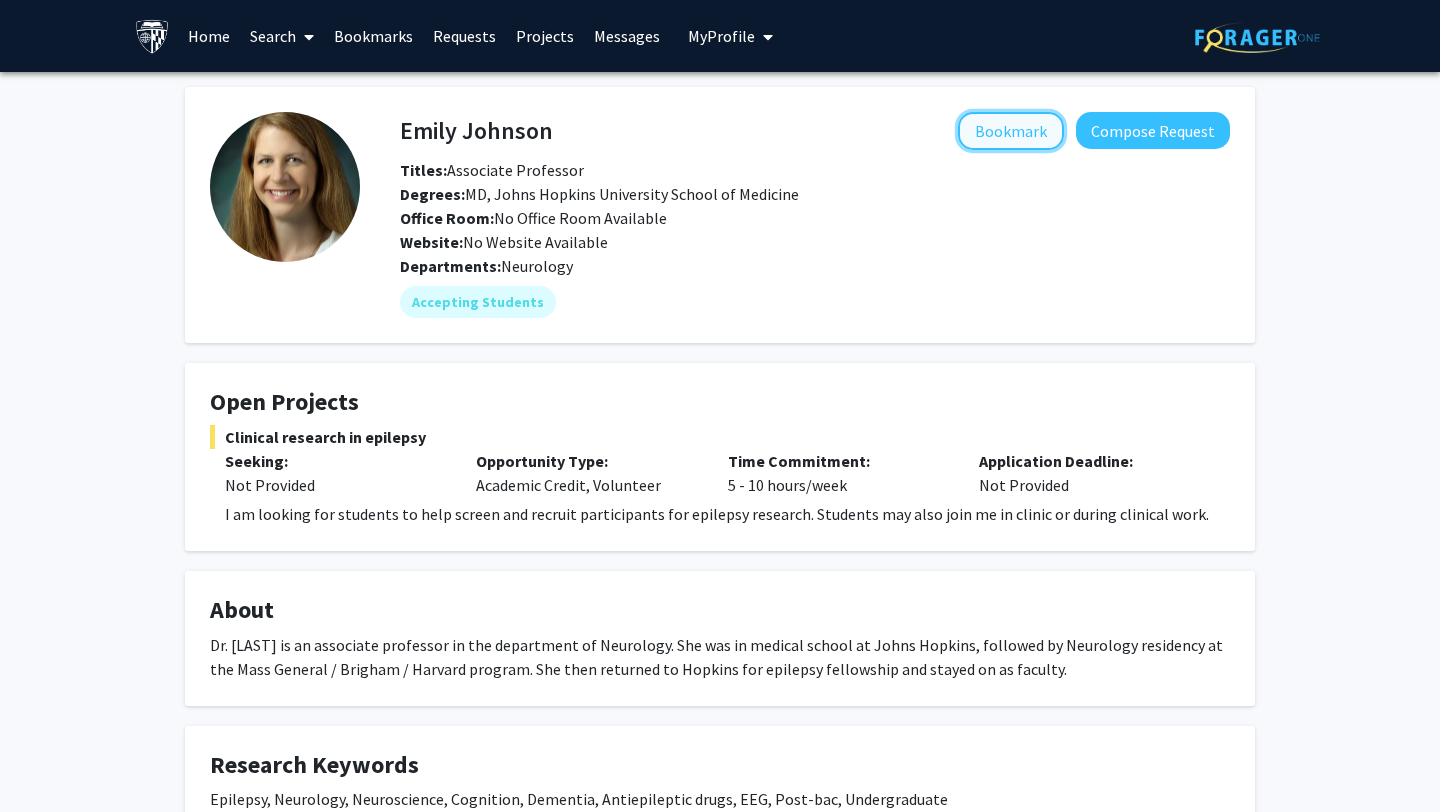 click on "Bookmark" 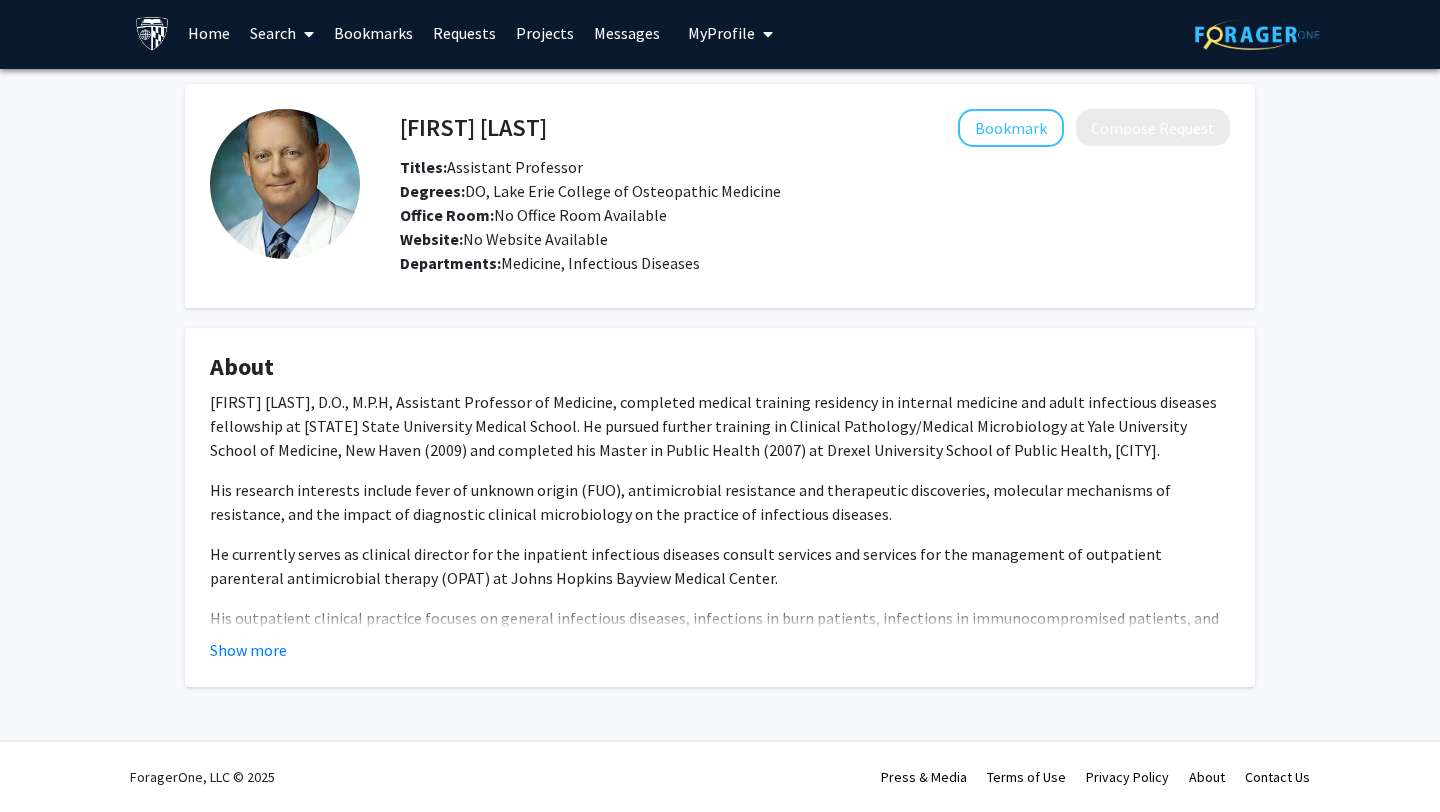 scroll, scrollTop: 0, scrollLeft: 0, axis: both 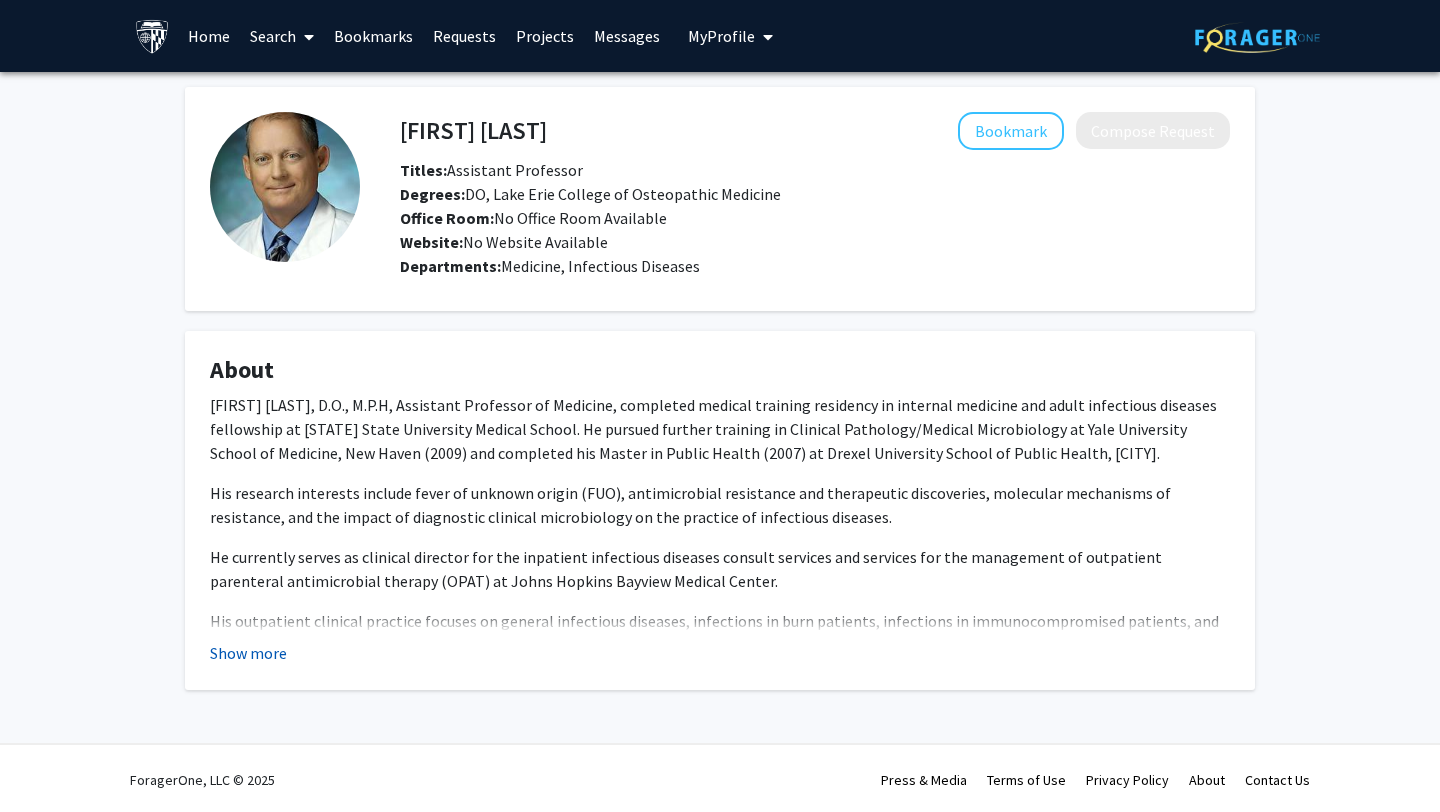 click on "Show more" 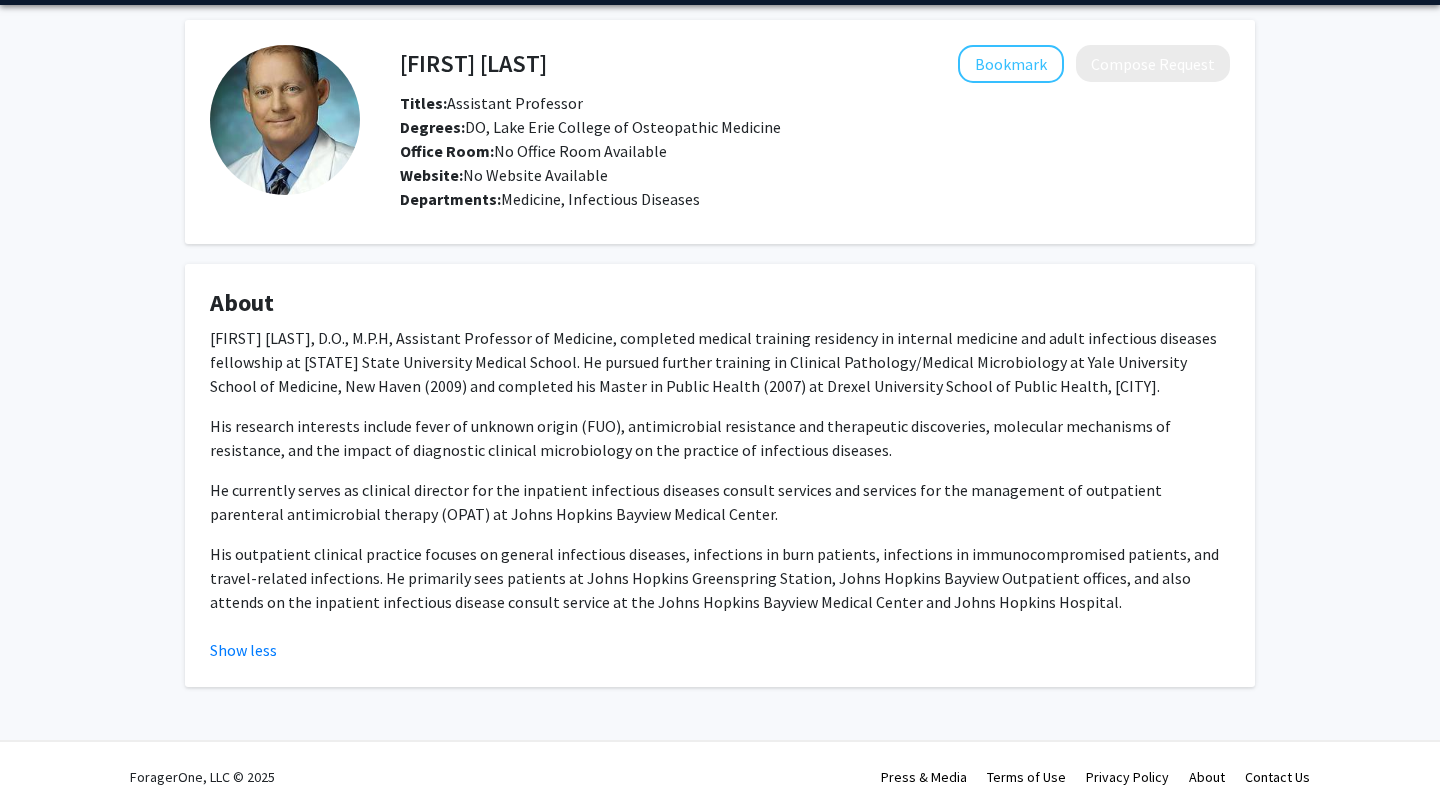 scroll, scrollTop: 0, scrollLeft: 0, axis: both 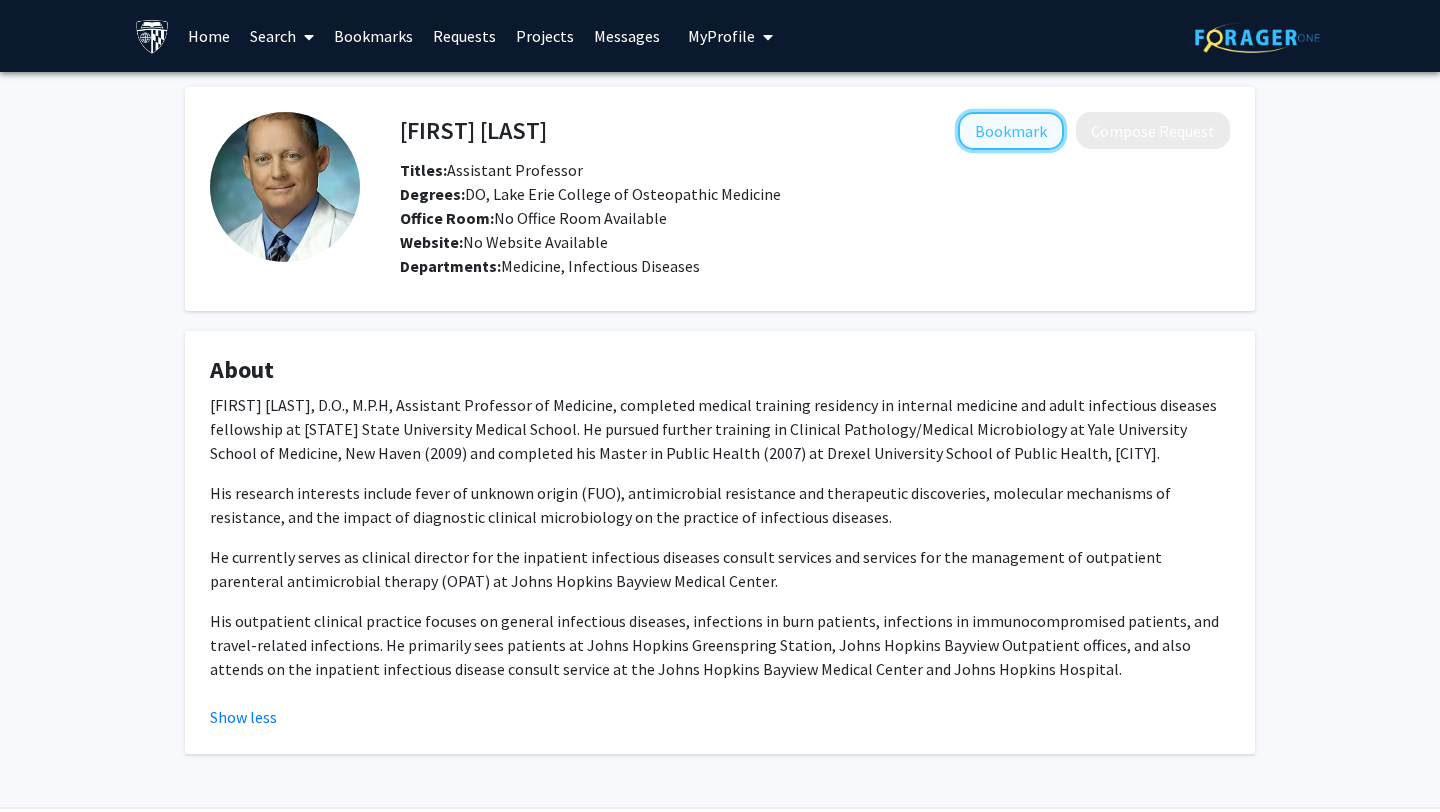 click on "Bookmark" 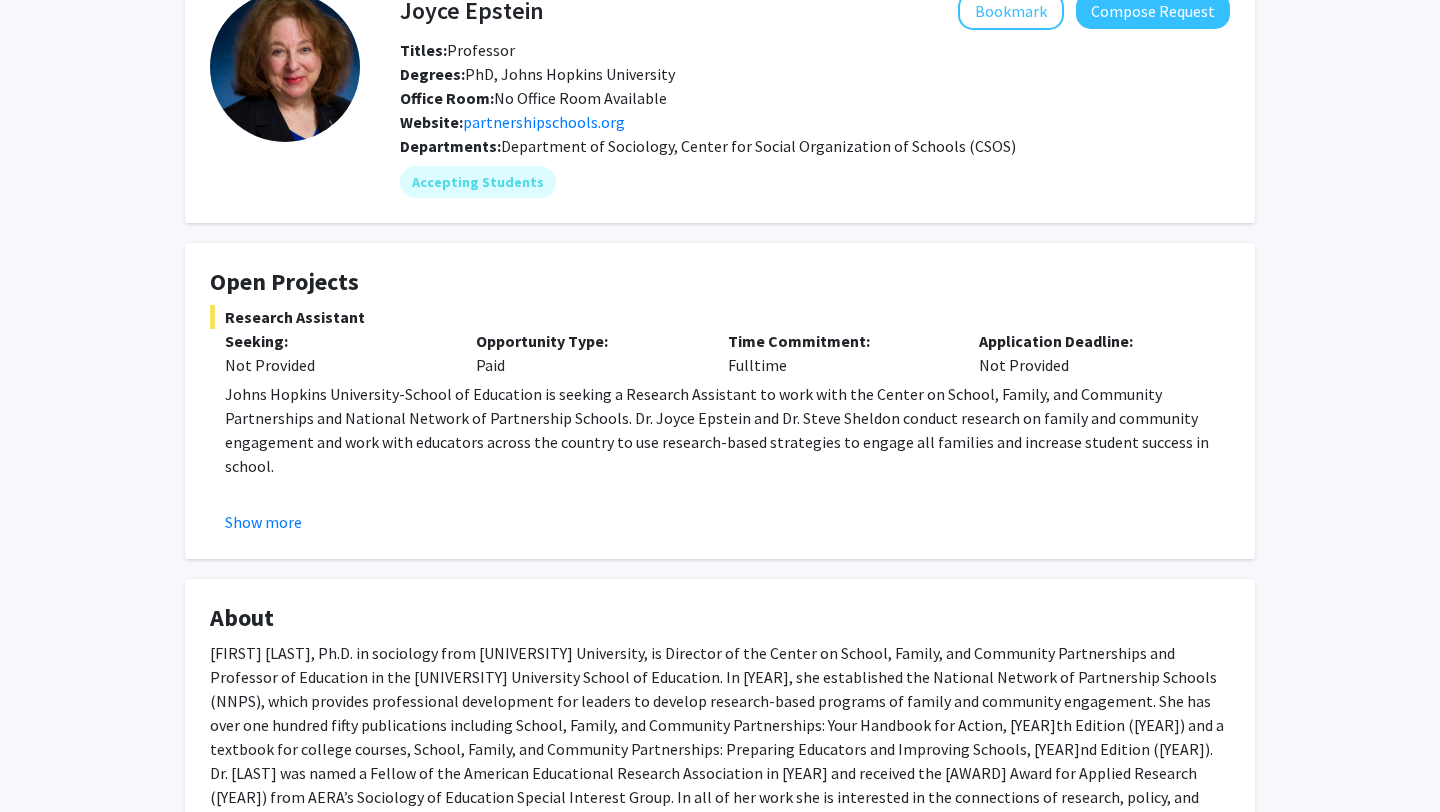 scroll, scrollTop: 121, scrollLeft: 0, axis: vertical 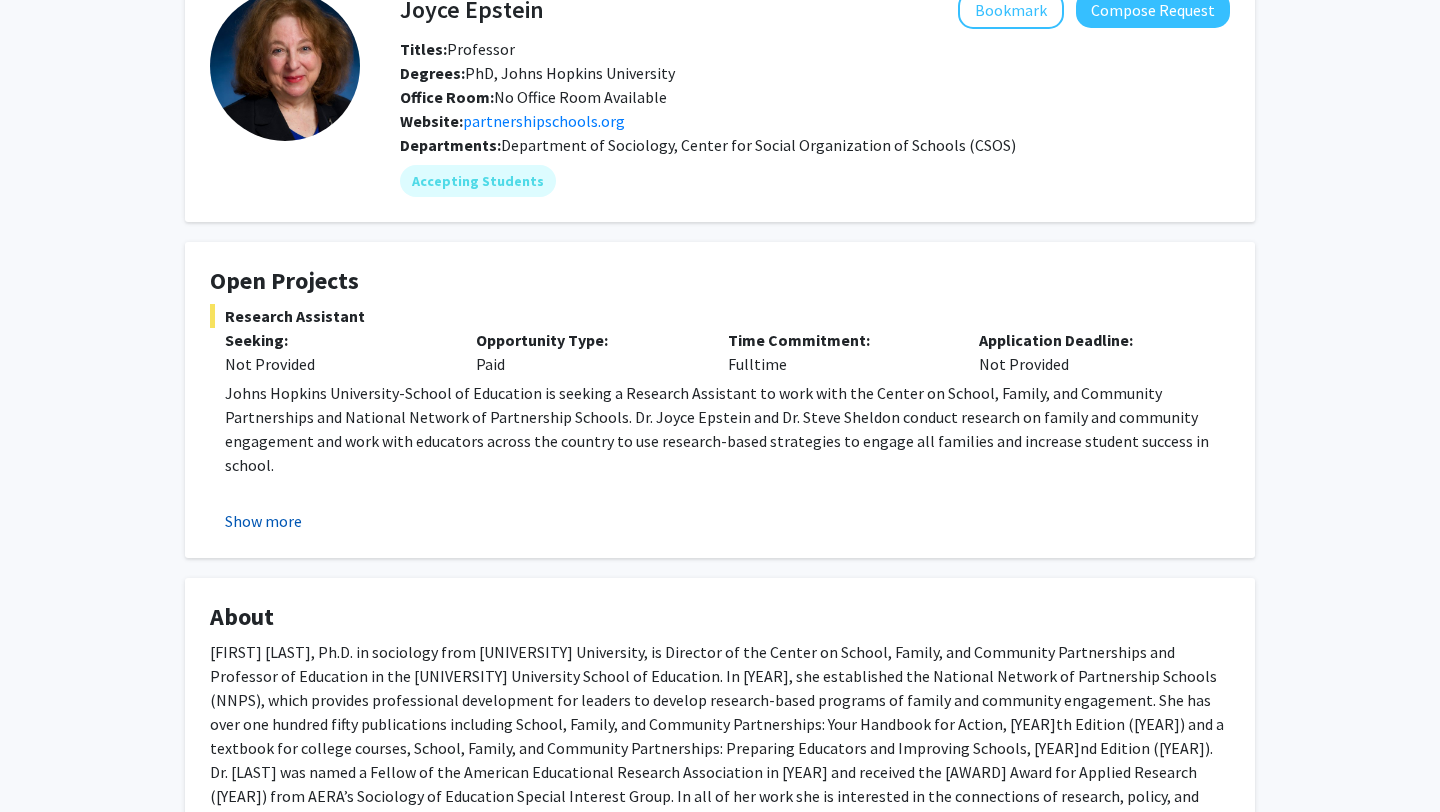 click on "Show more" 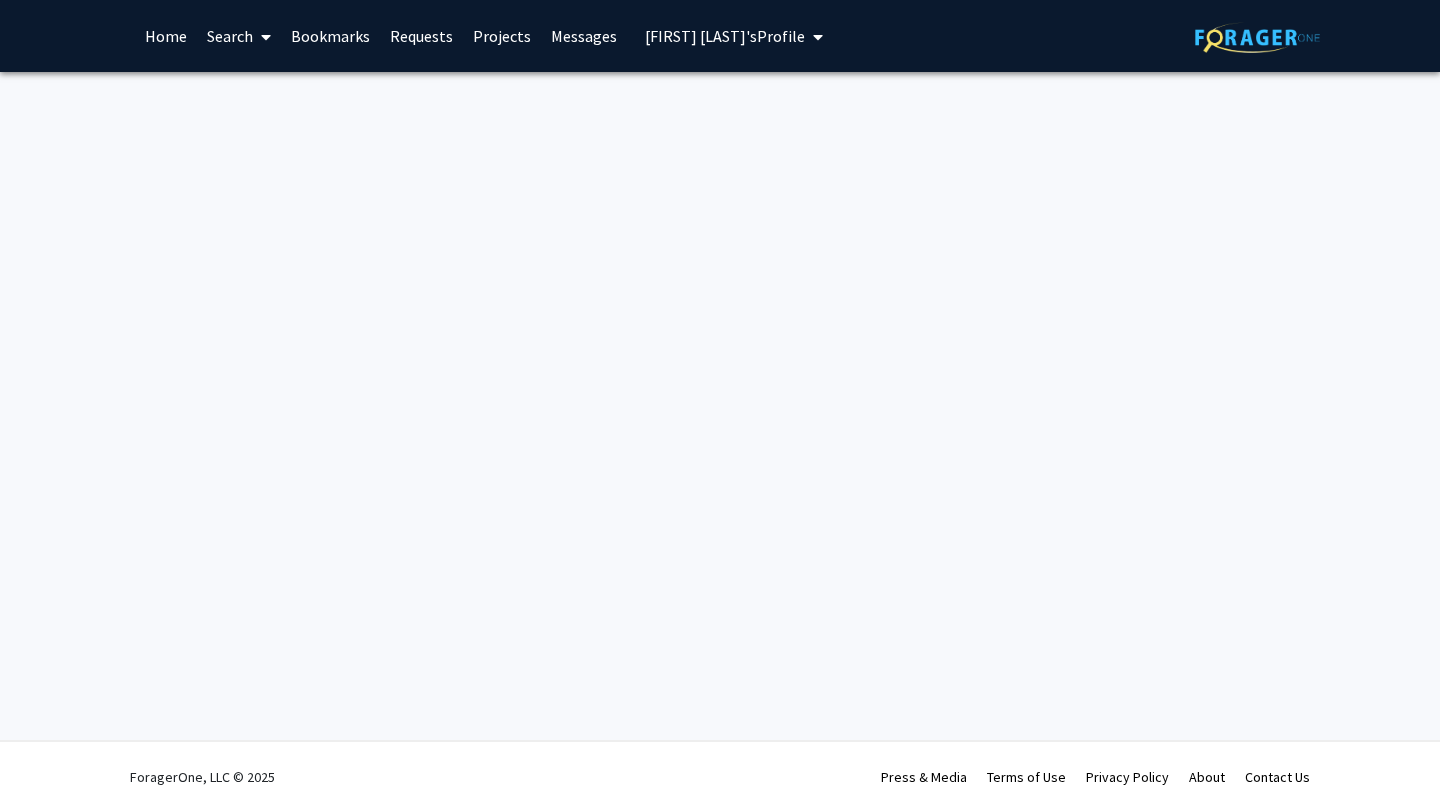 scroll, scrollTop: 0, scrollLeft: 0, axis: both 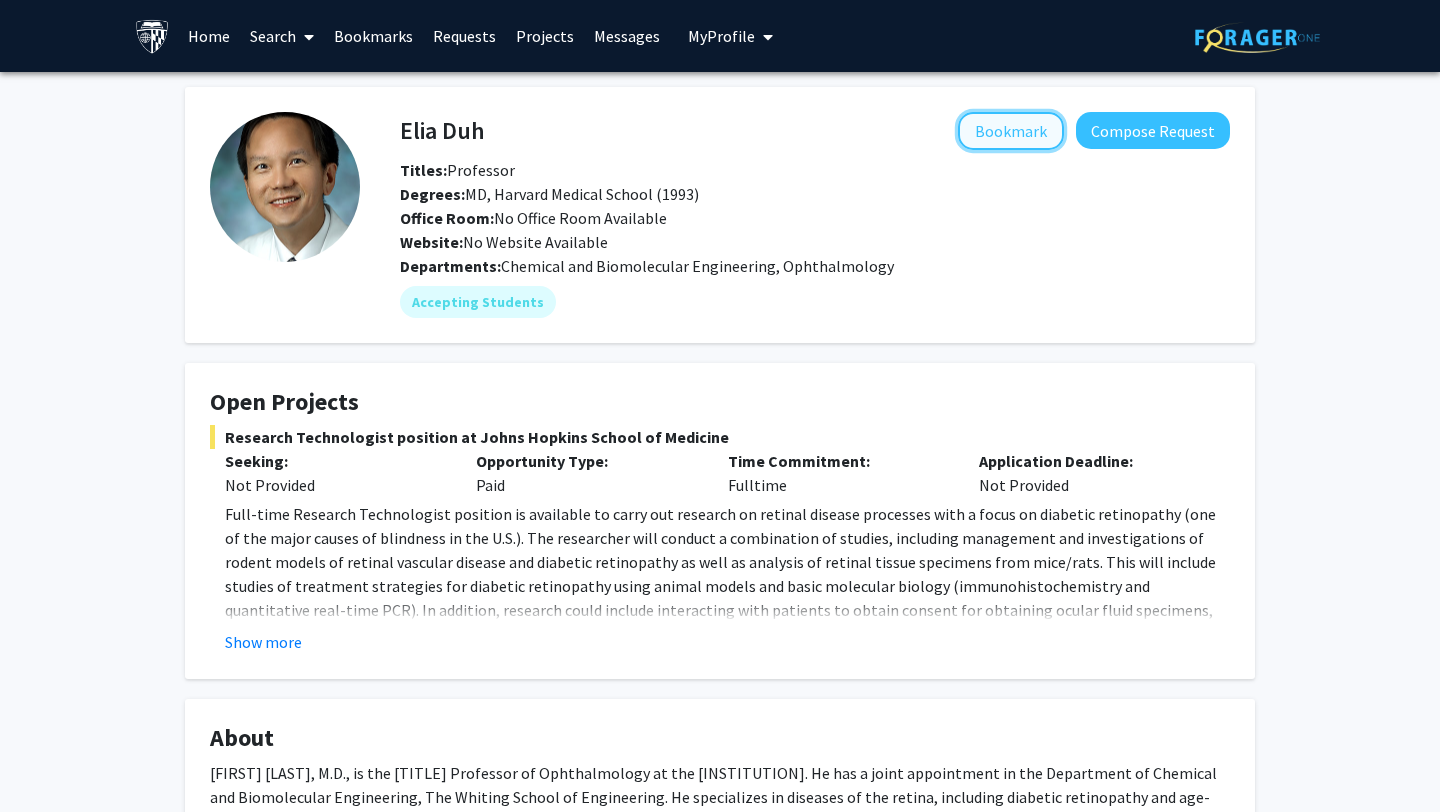 click on "Bookmark" 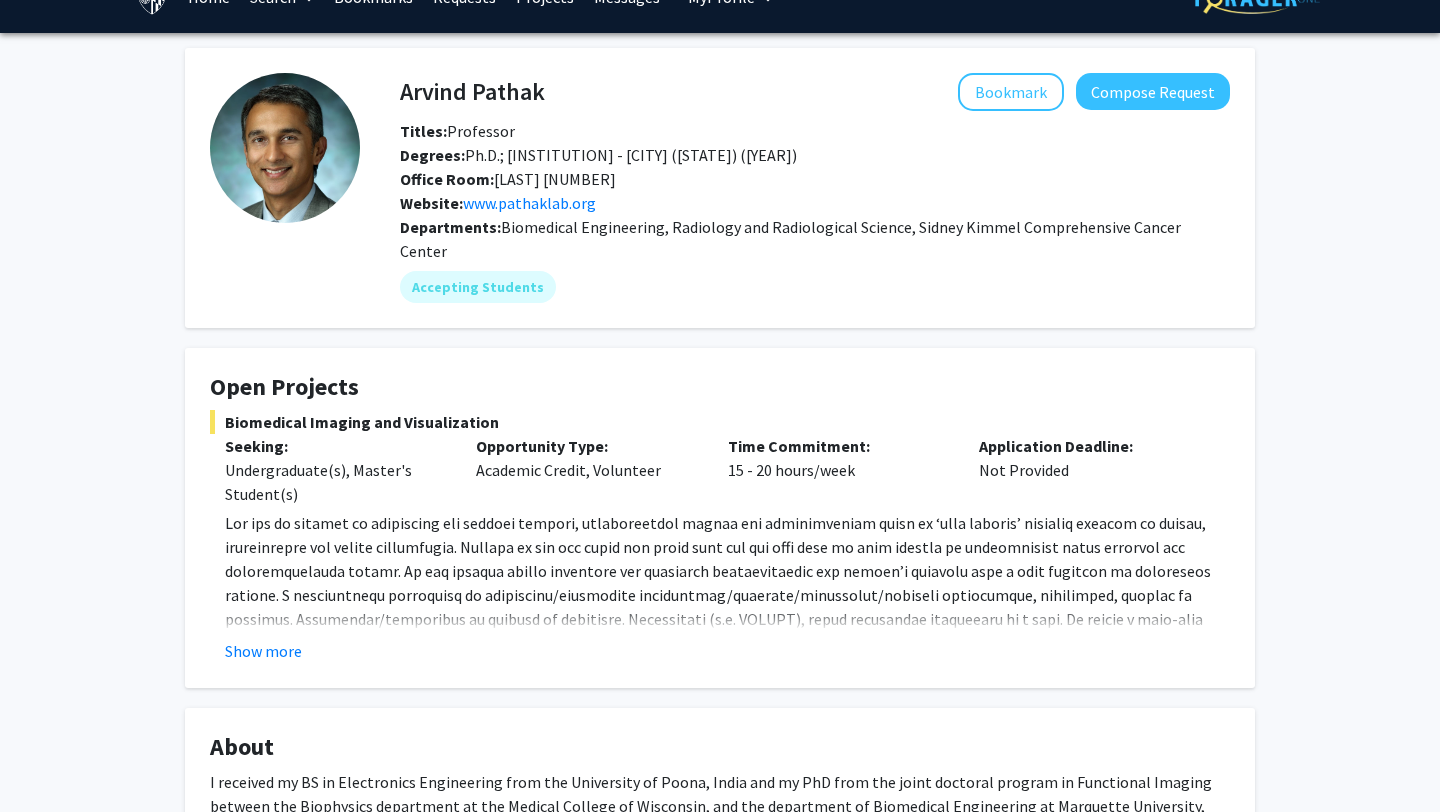 scroll, scrollTop: 0, scrollLeft: 0, axis: both 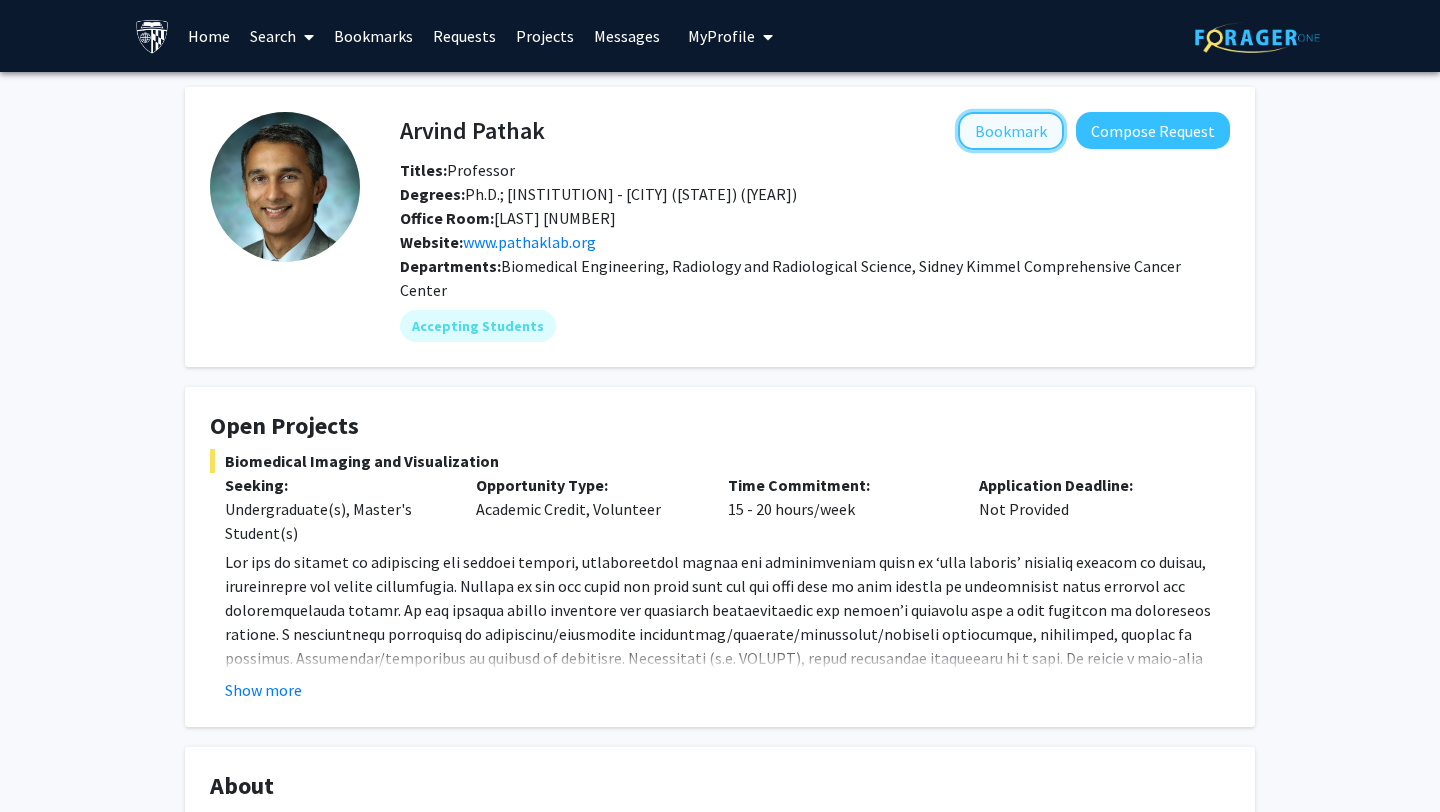 click on "Bookmark" 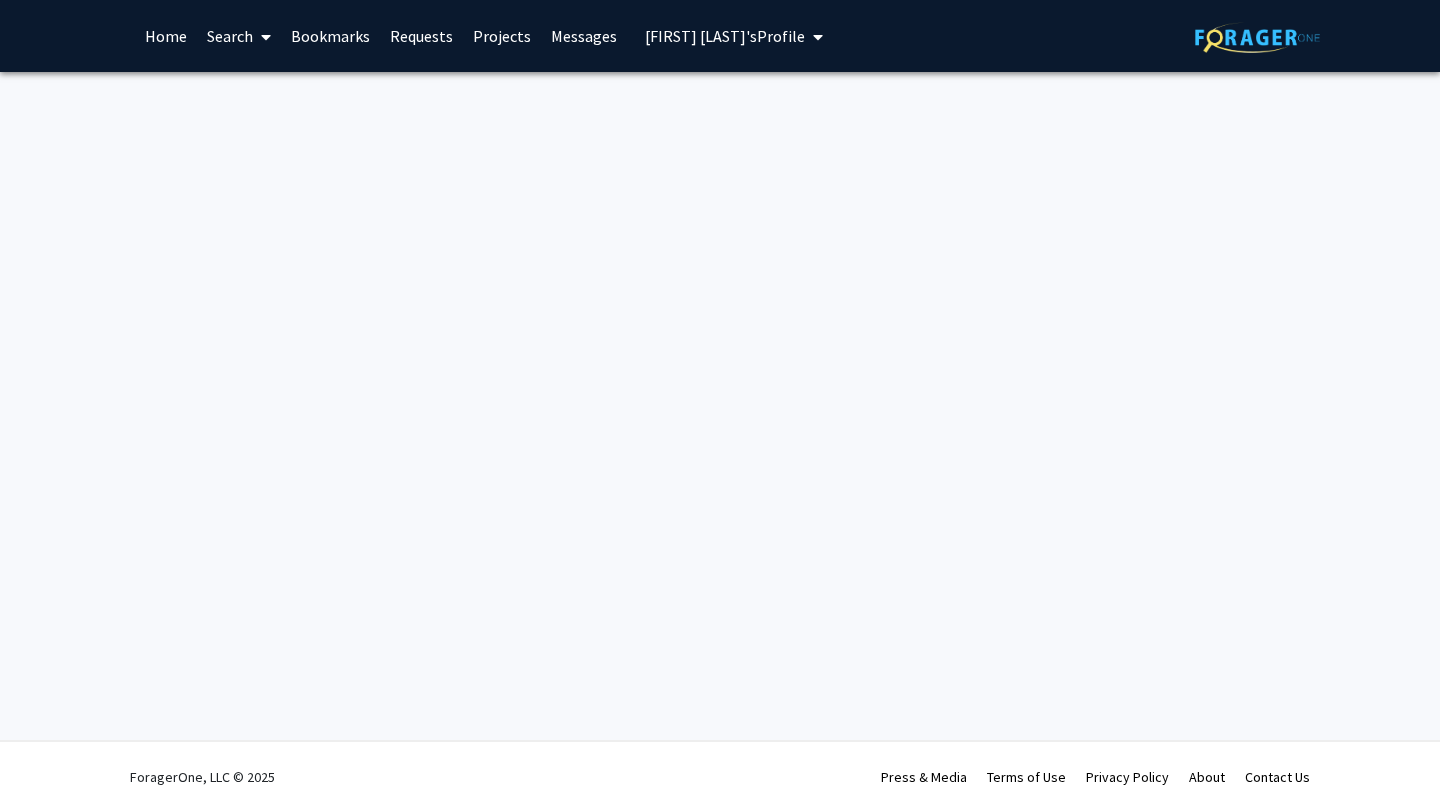 scroll, scrollTop: 0, scrollLeft: 0, axis: both 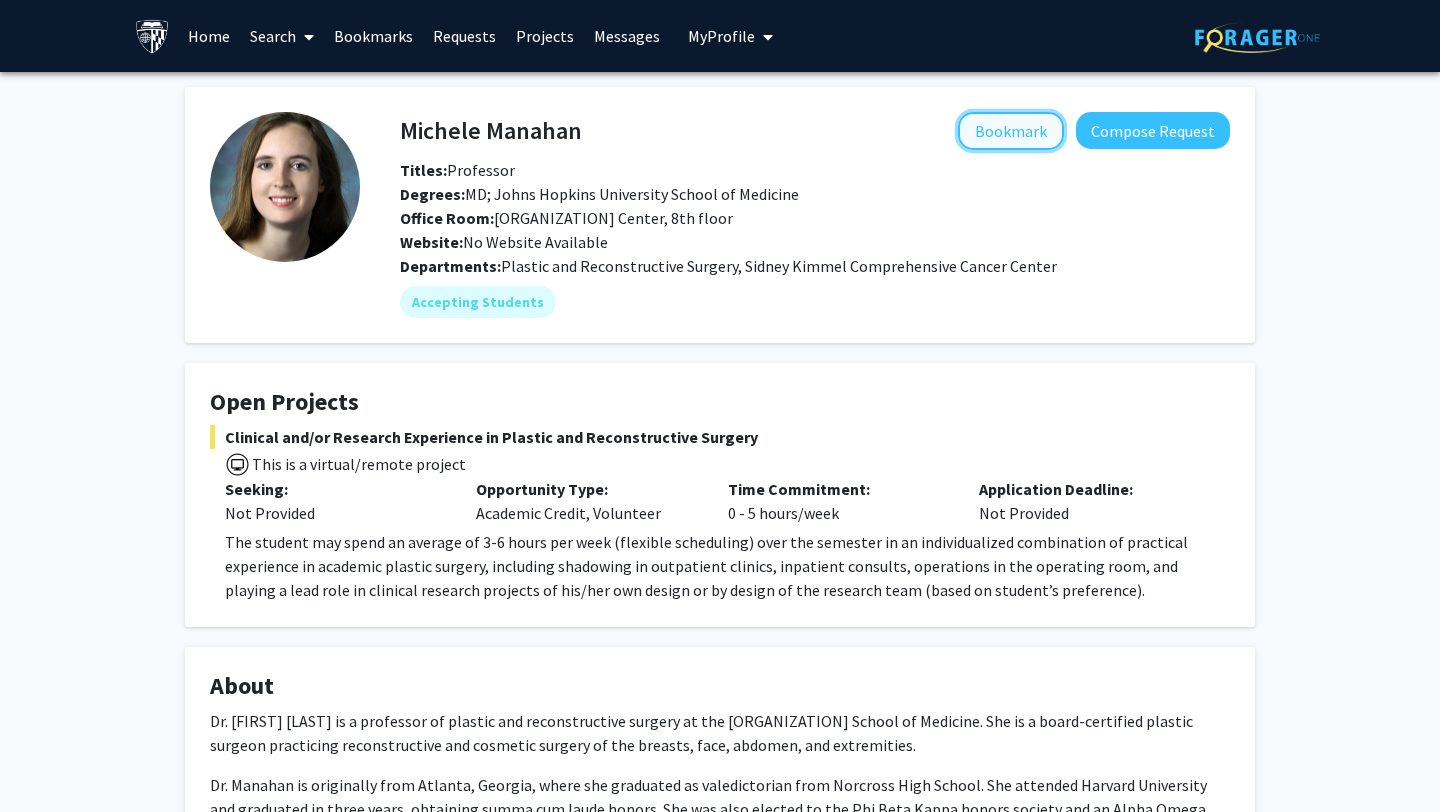 click on "Bookmark" 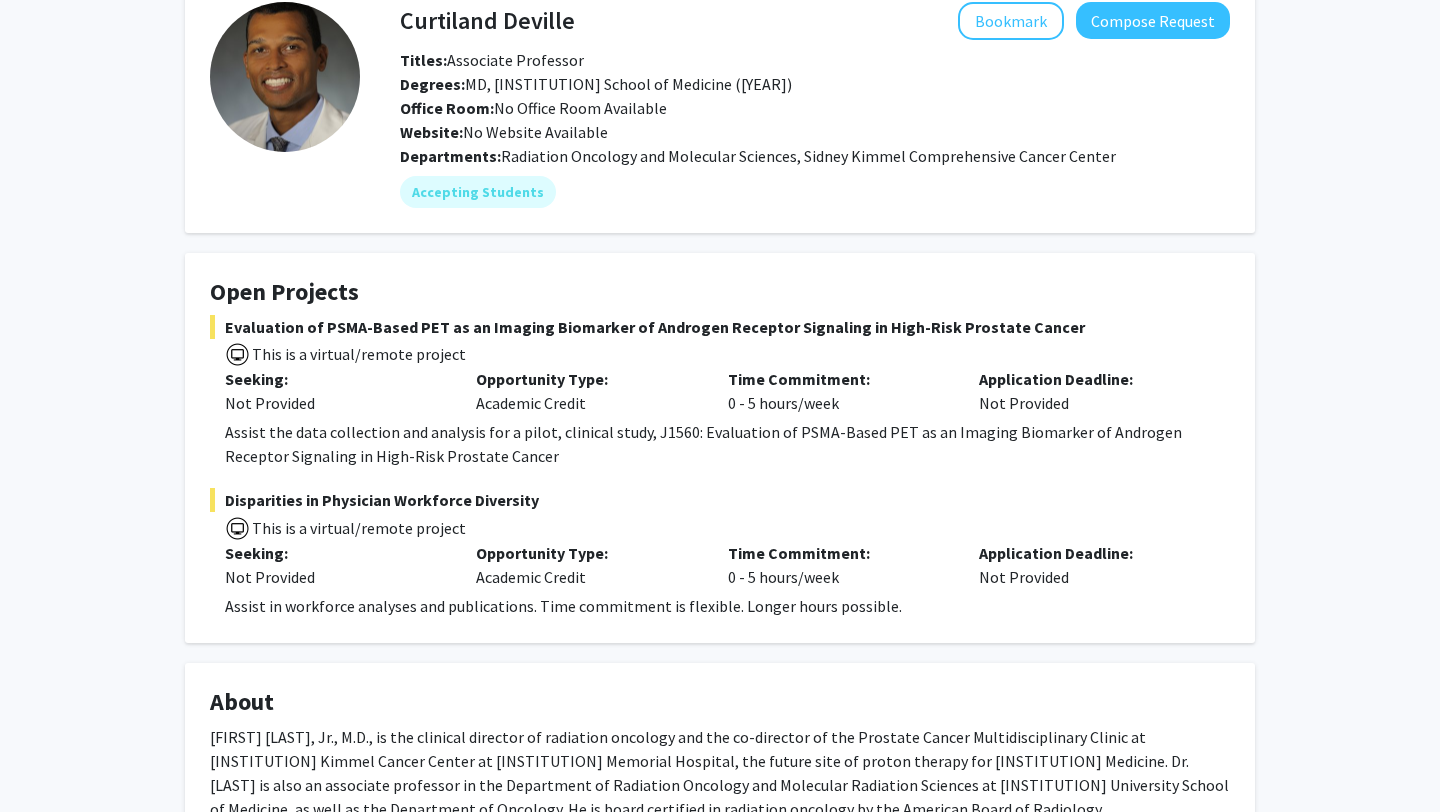 scroll, scrollTop: 0, scrollLeft: 0, axis: both 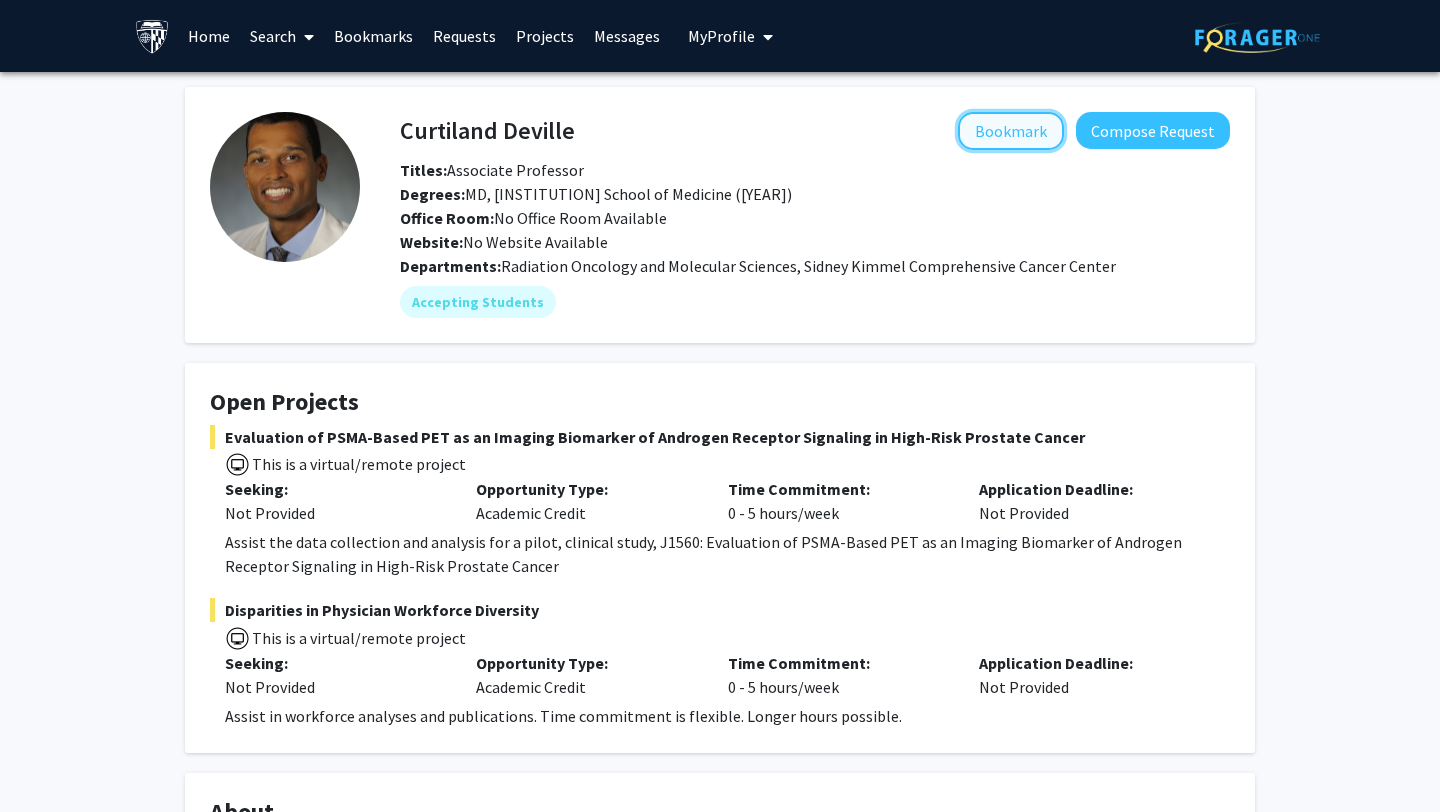 click on "Bookmark" 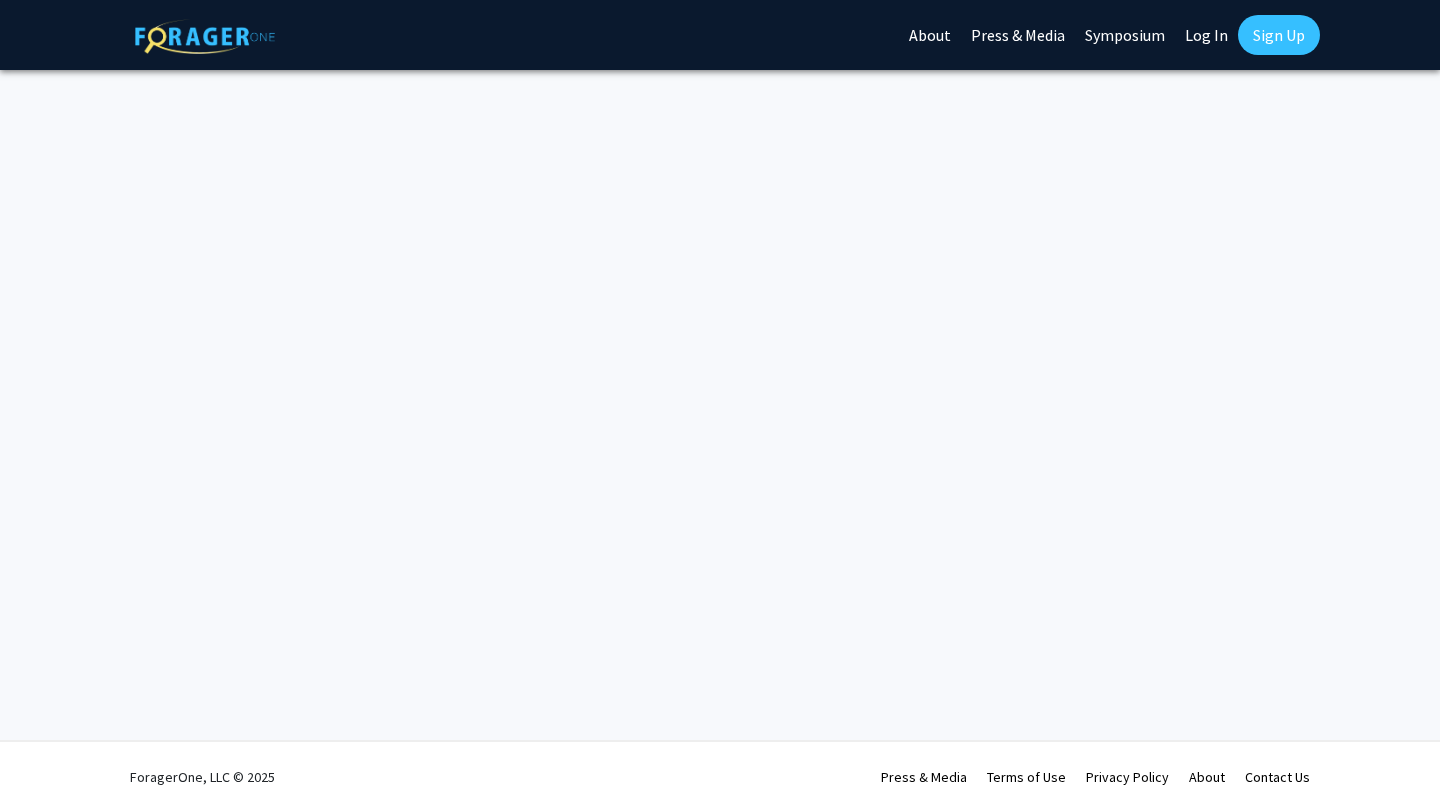 scroll, scrollTop: 0, scrollLeft: 0, axis: both 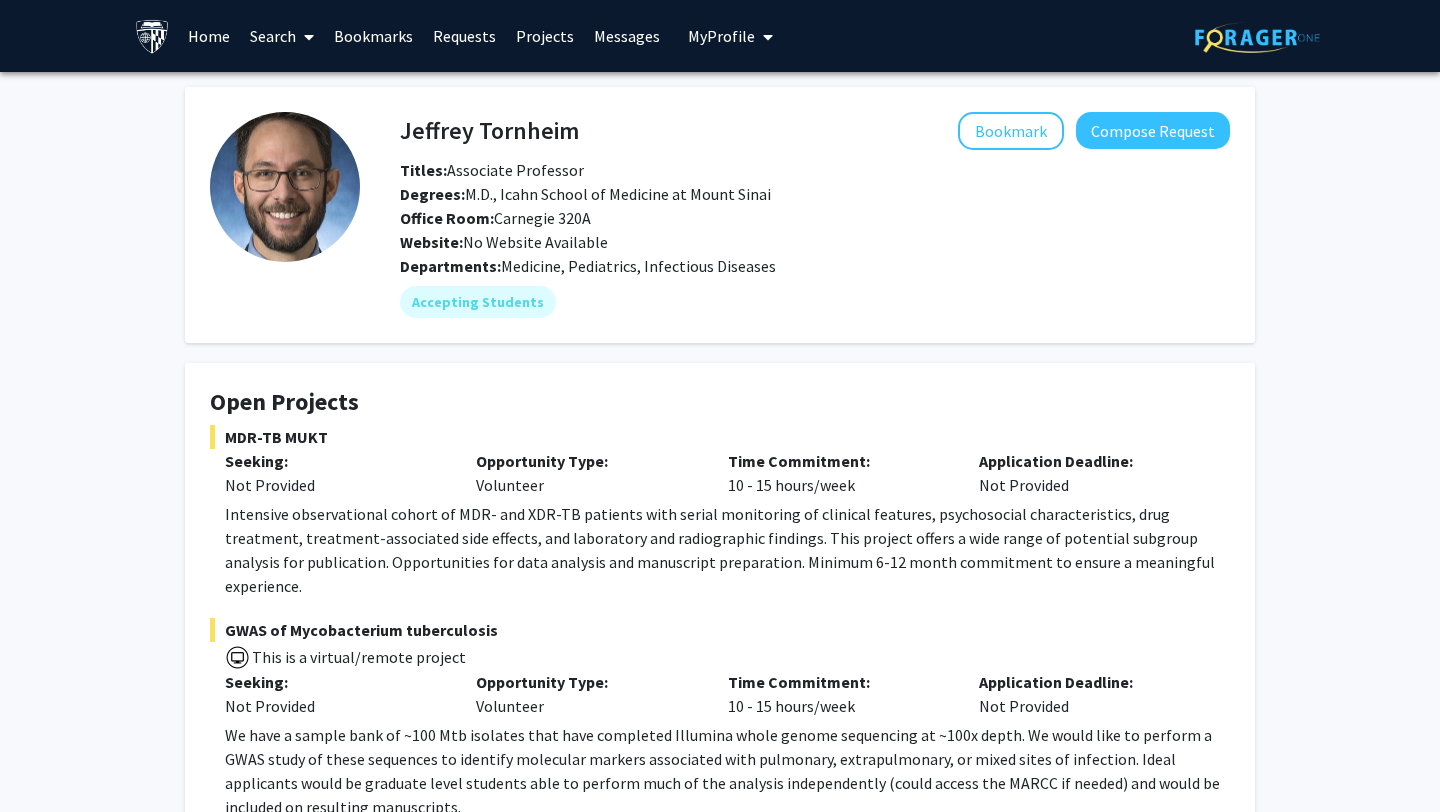drag, startPoint x: 340, startPoint y: 437, endPoint x: 228, endPoint y: 436, distance: 112.00446 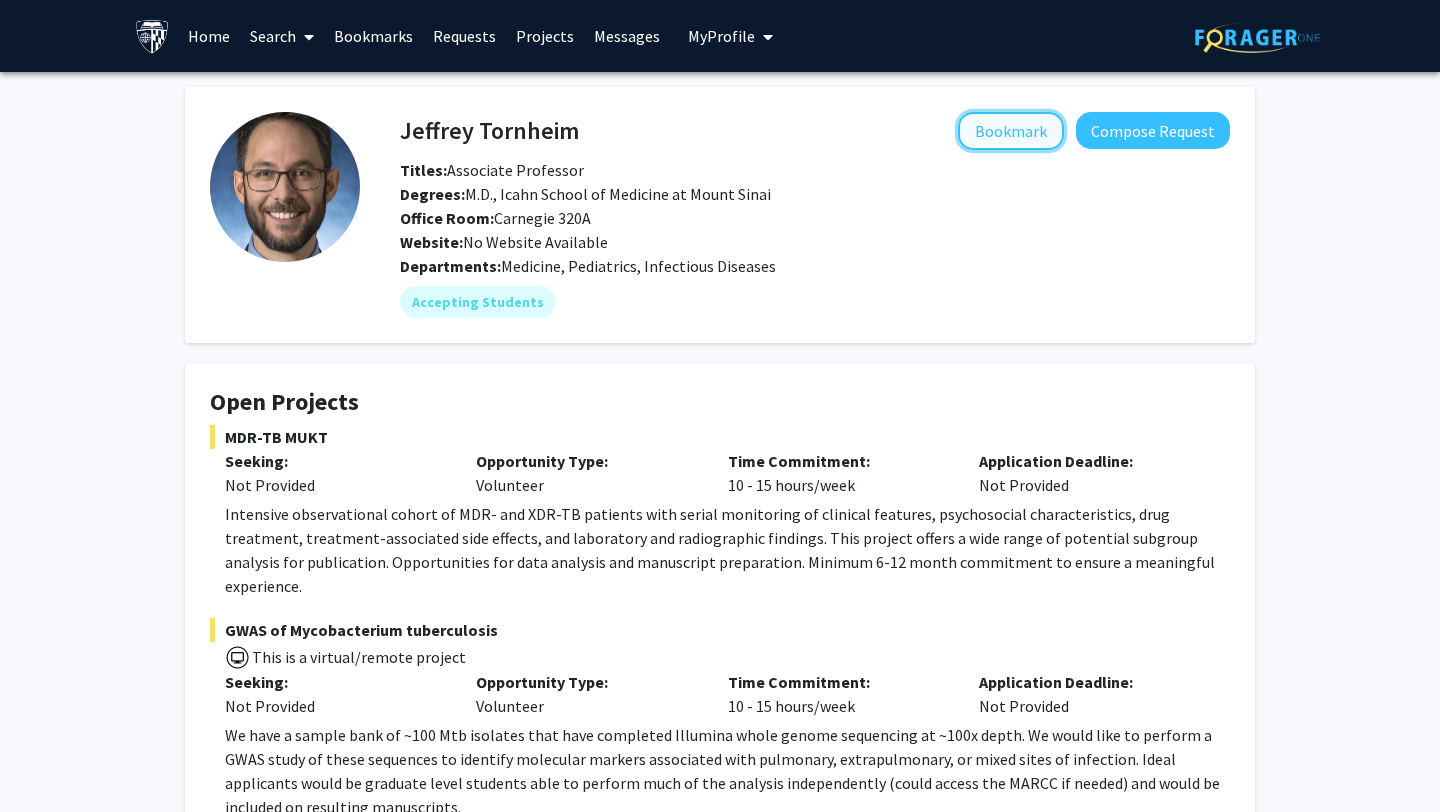 click on "Bookmark" 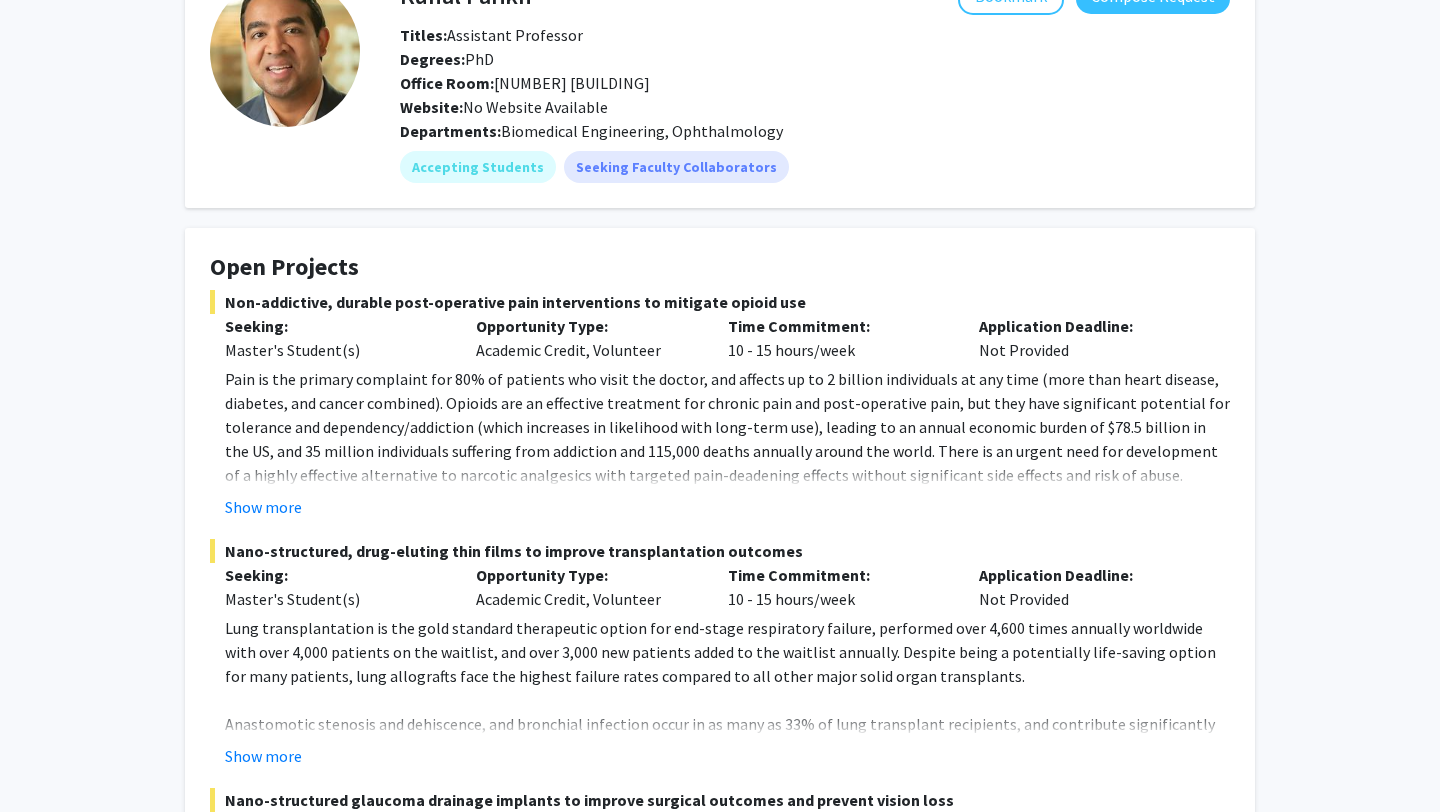 scroll, scrollTop: 0, scrollLeft: 0, axis: both 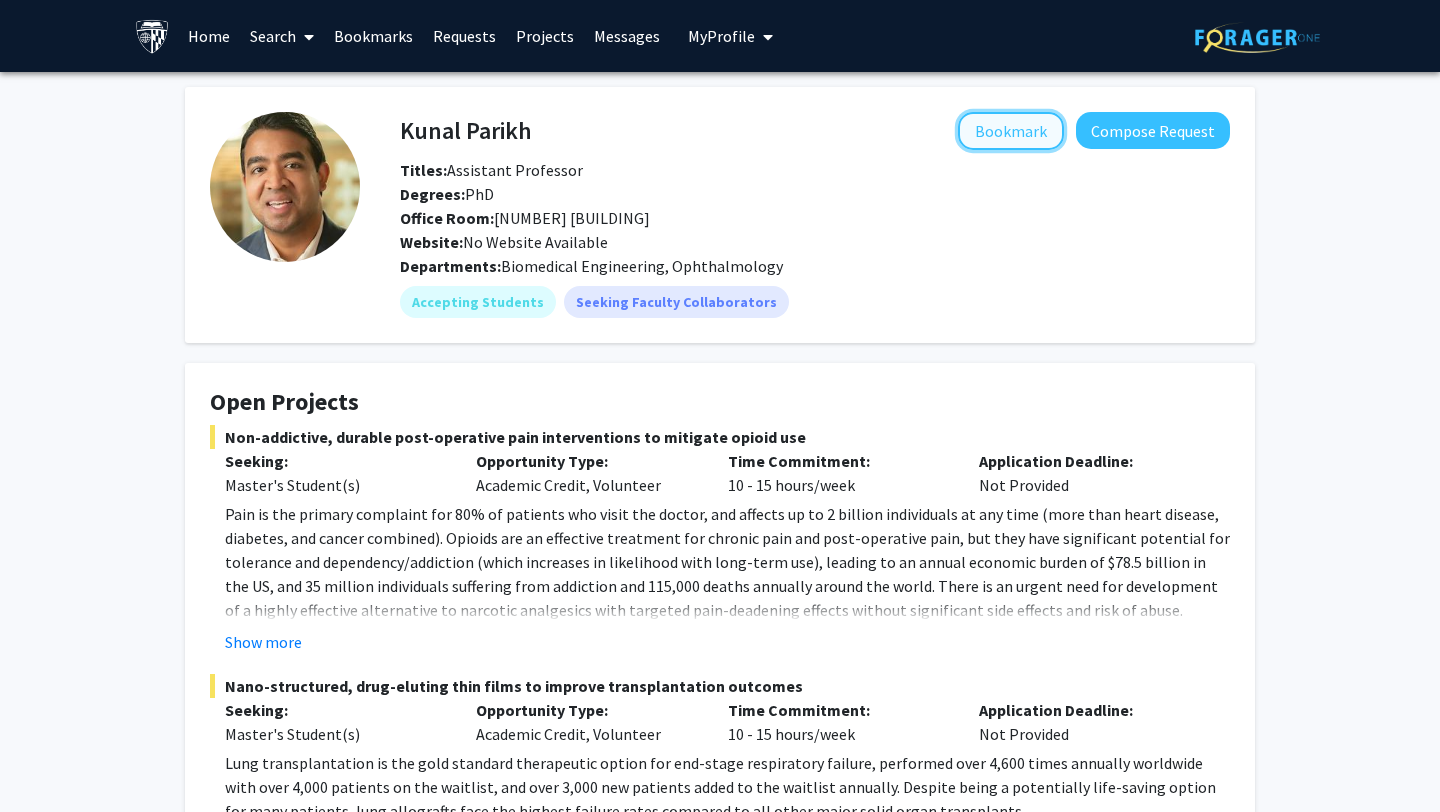 click on "Bookmark" 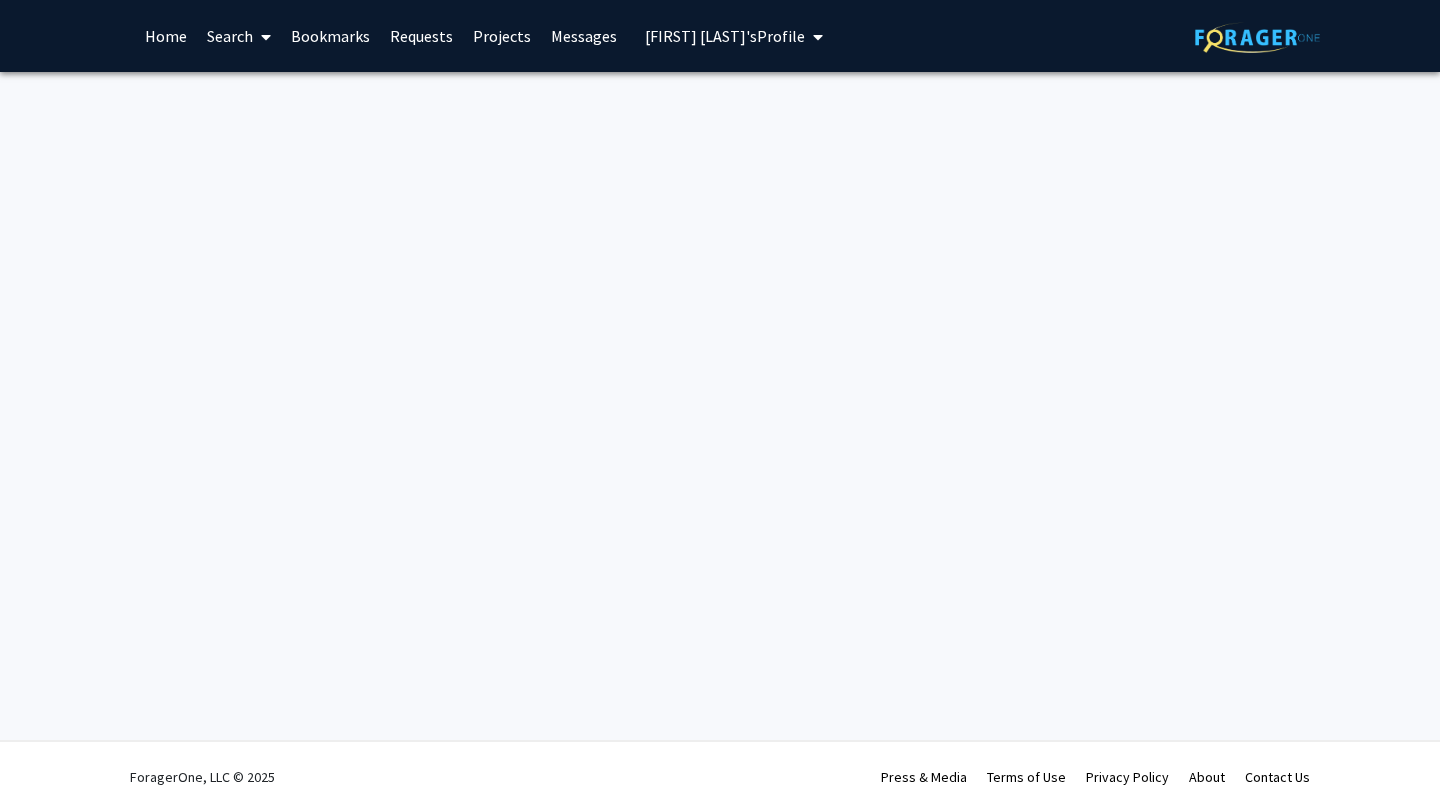 scroll, scrollTop: 0, scrollLeft: 0, axis: both 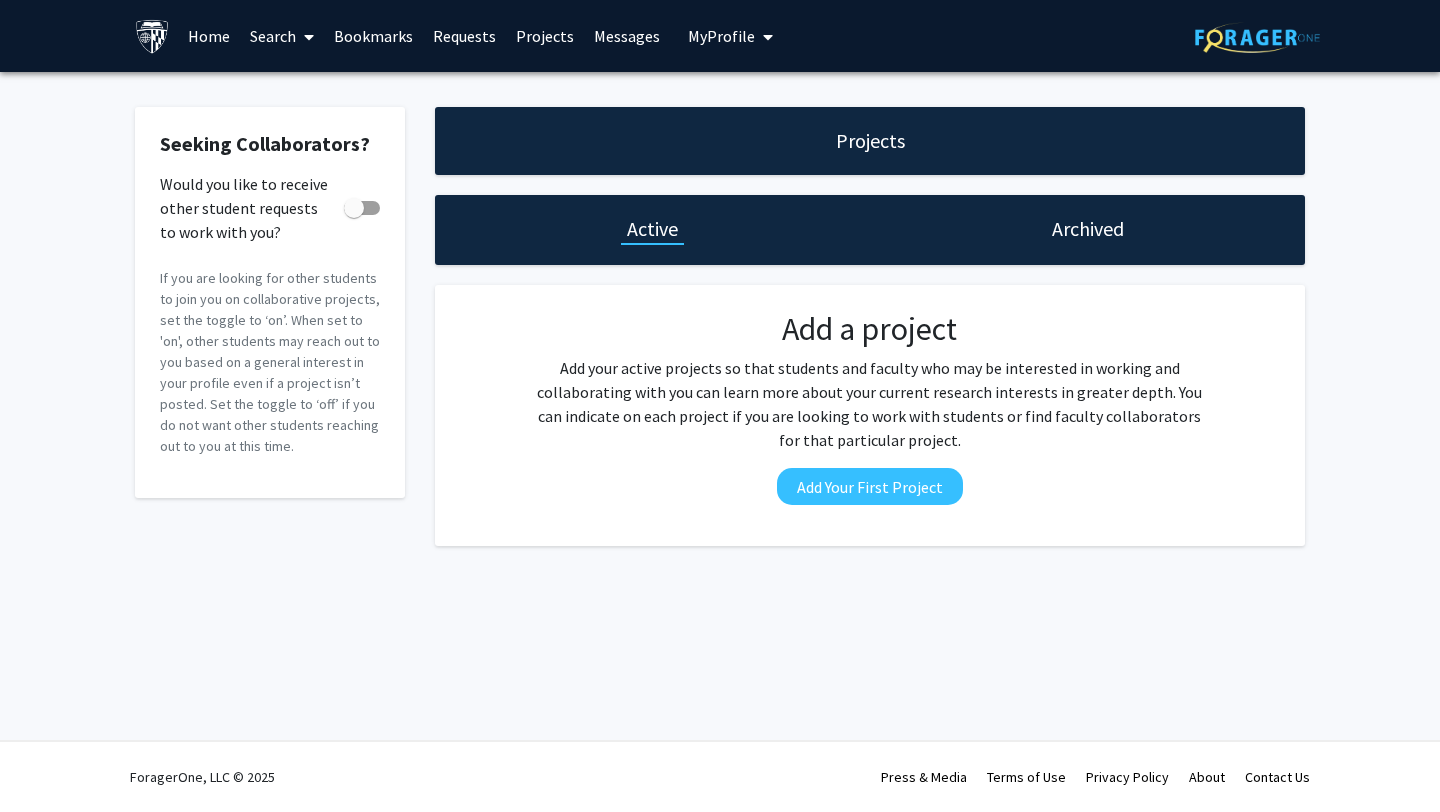 click on "Bookmarks" at bounding box center [373, 36] 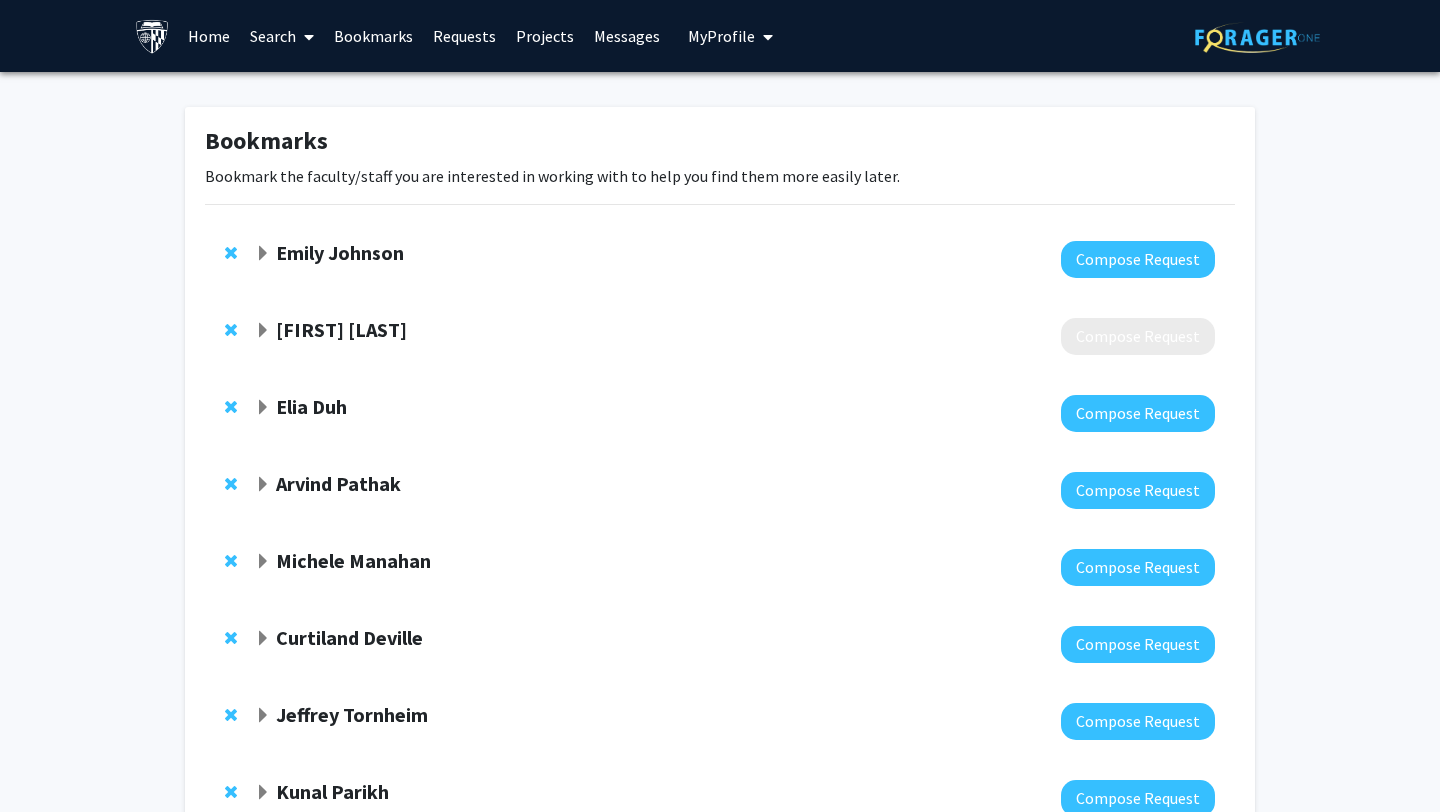 scroll, scrollTop: 150, scrollLeft: 0, axis: vertical 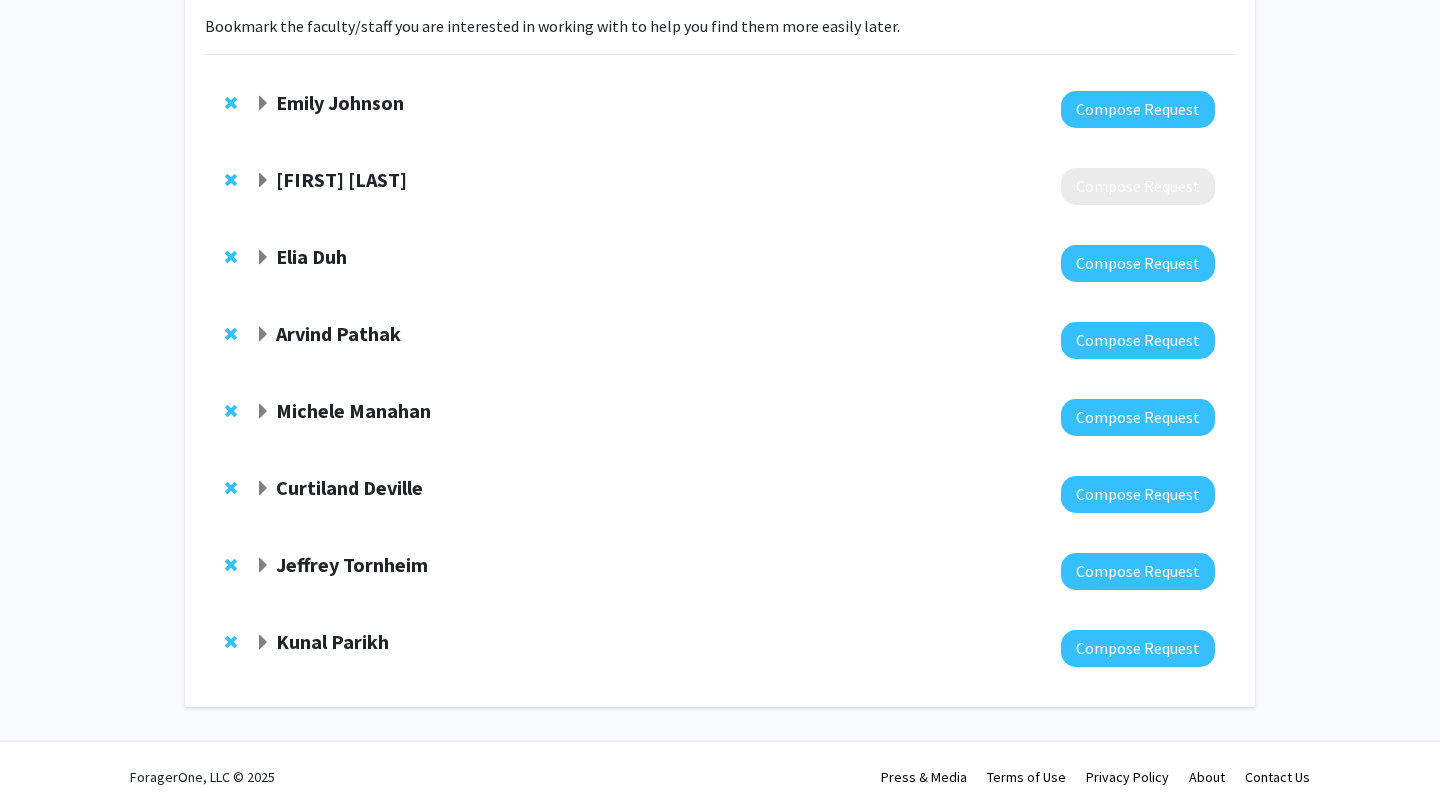 click on "[FIRST] [LAST]" 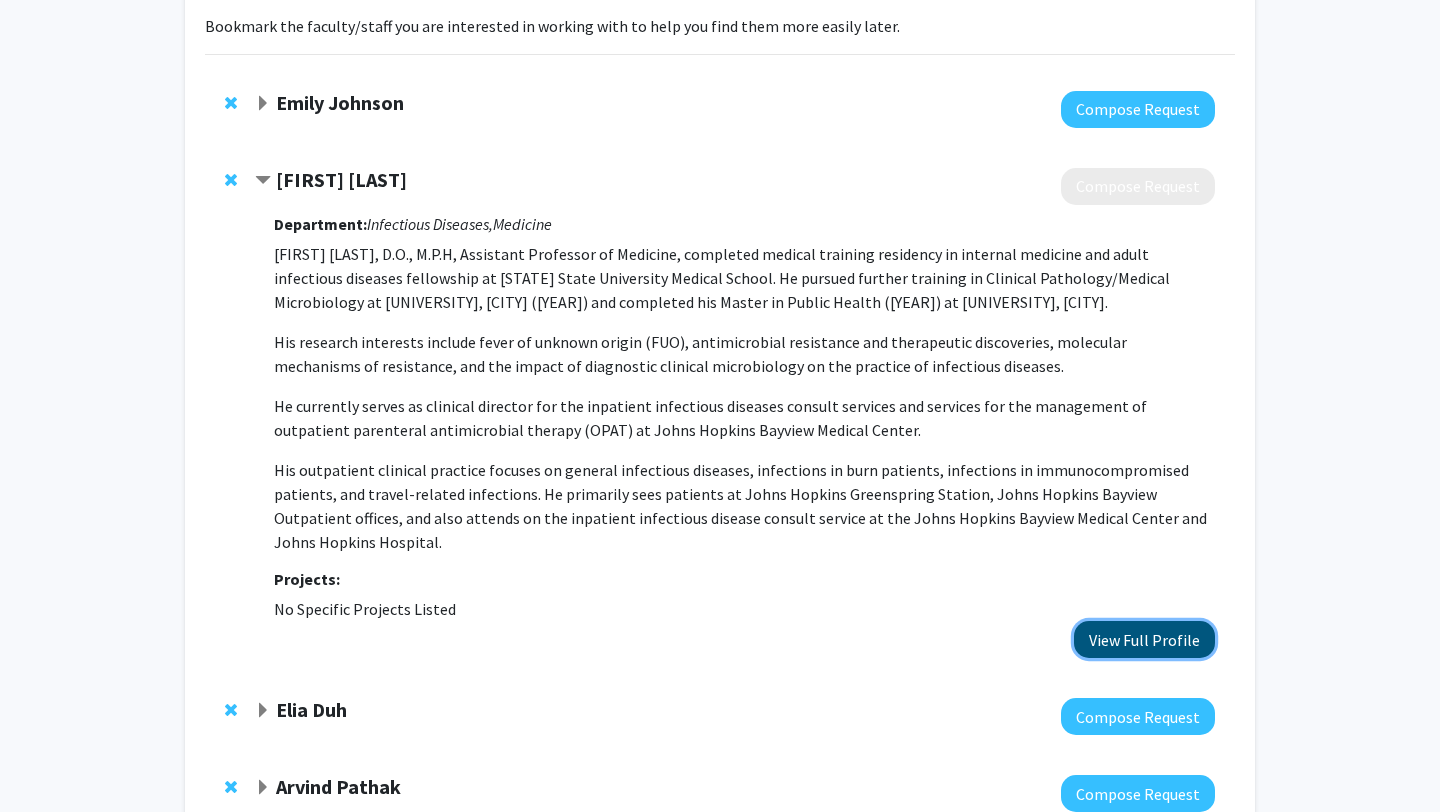 click on "View Full Profile" at bounding box center (1144, 639) 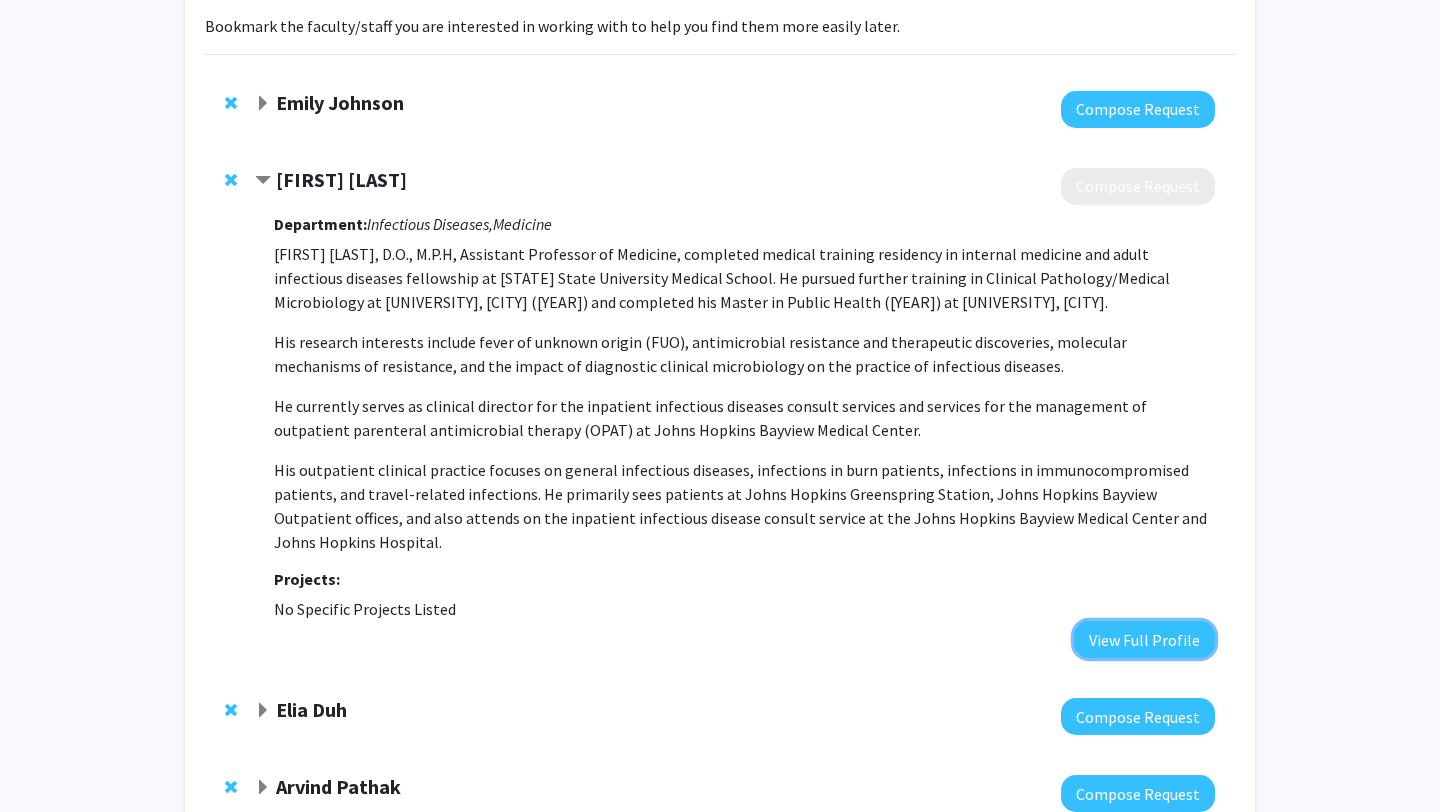 scroll, scrollTop: 0, scrollLeft: 0, axis: both 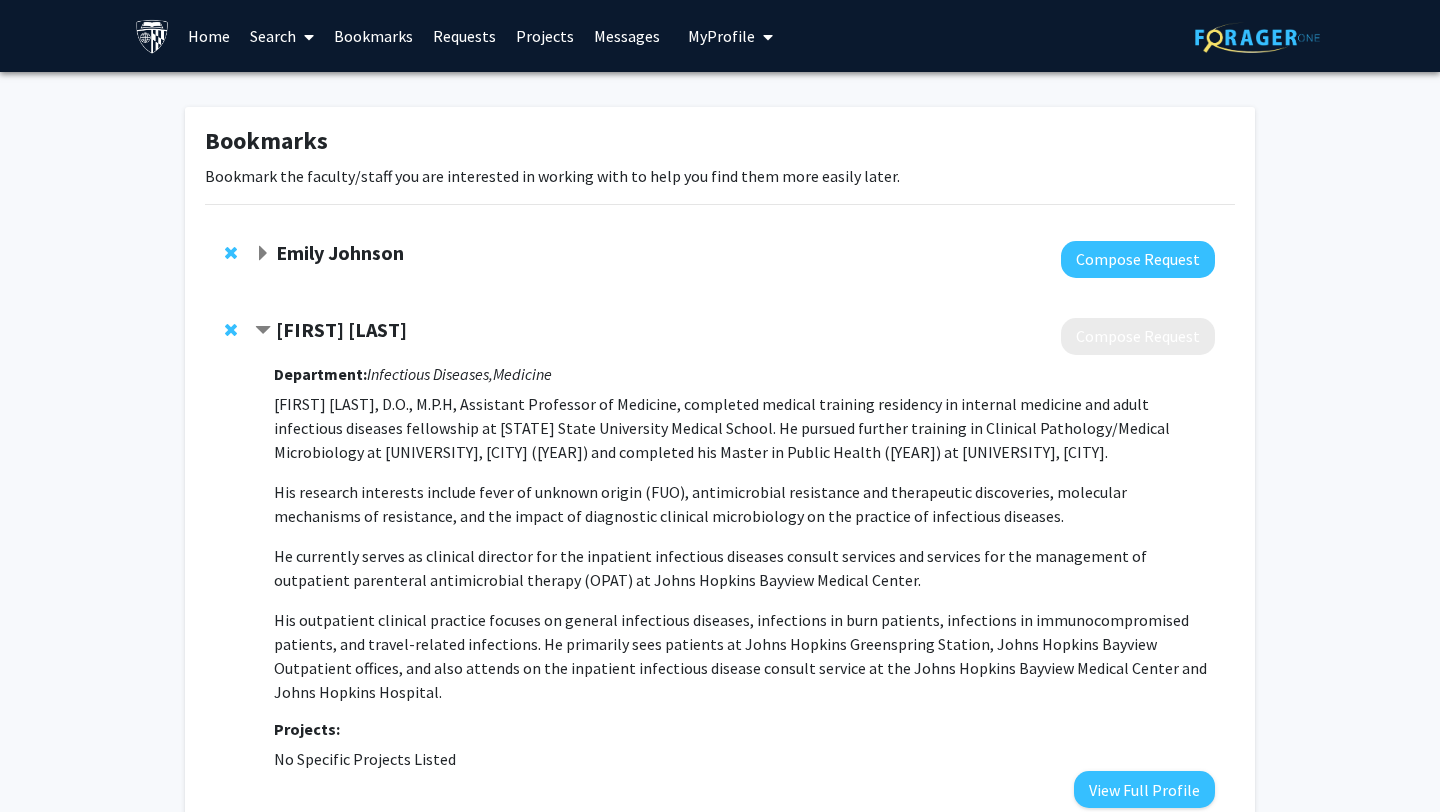 click on "Home" at bounding box center (209, 36) 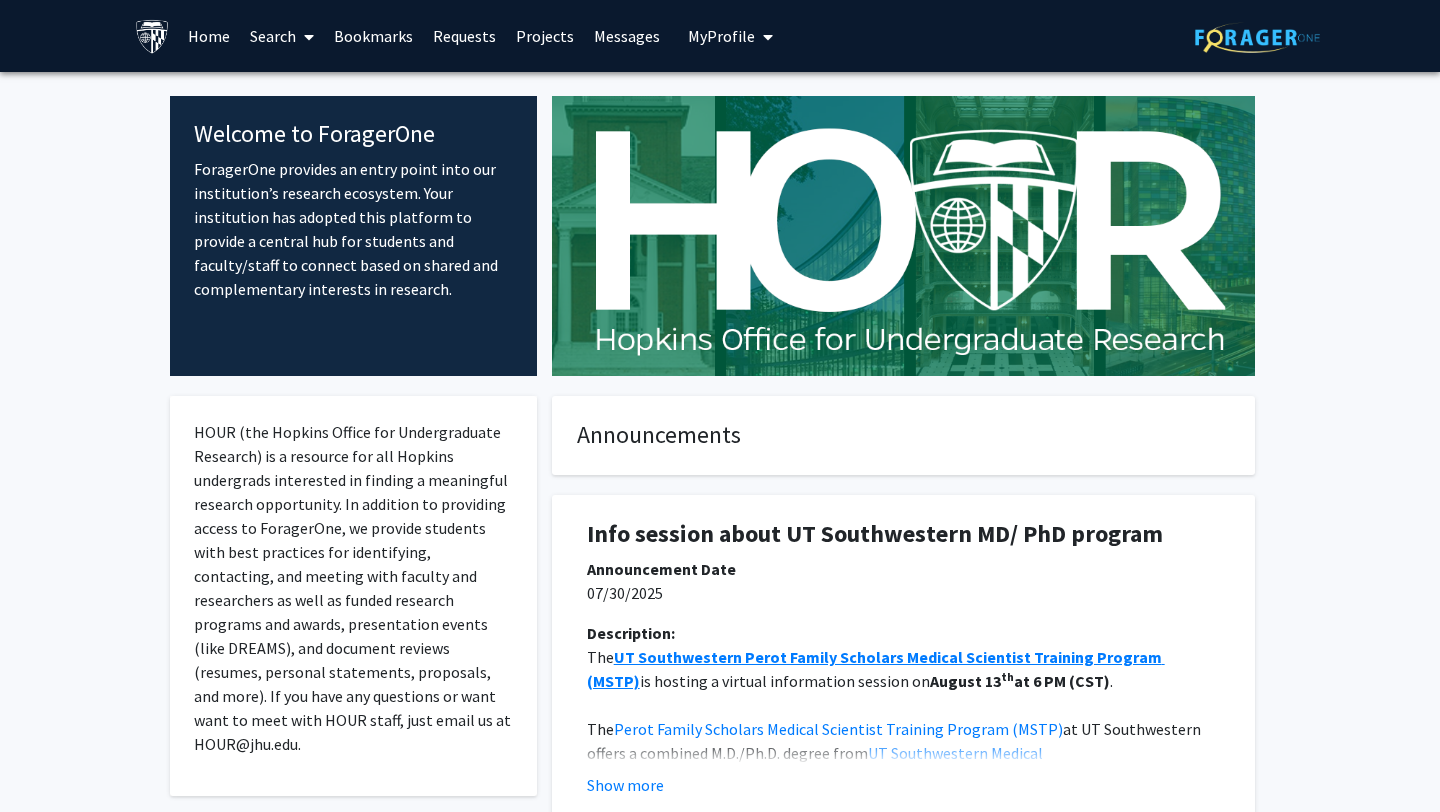 click at bounding box center [305, 37] 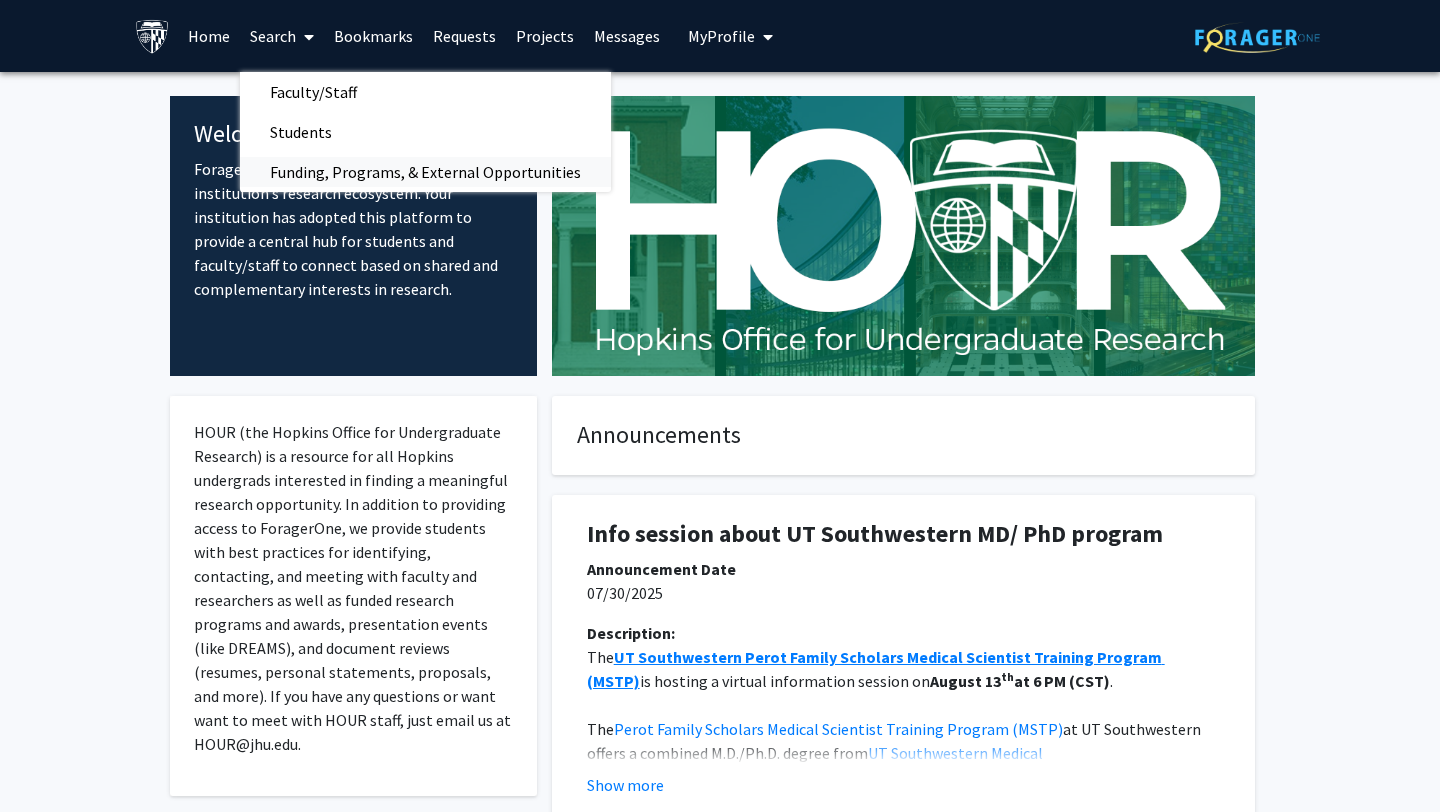 click on "Funding, Programs, & External Opportunities" at bounding box center [425, 172] 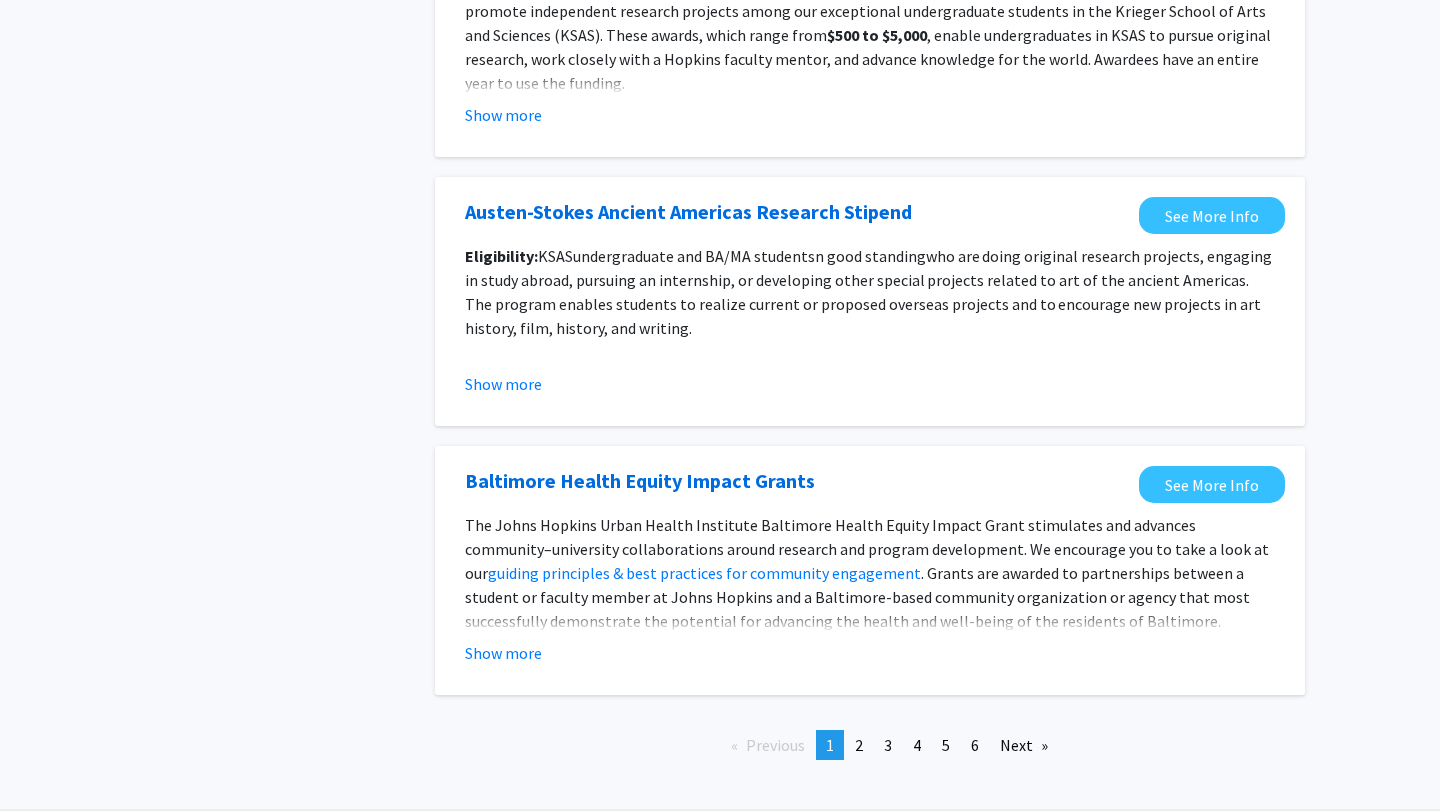 scroll, scrollTop: 2137, scrollLeft: 0, axis: vertical 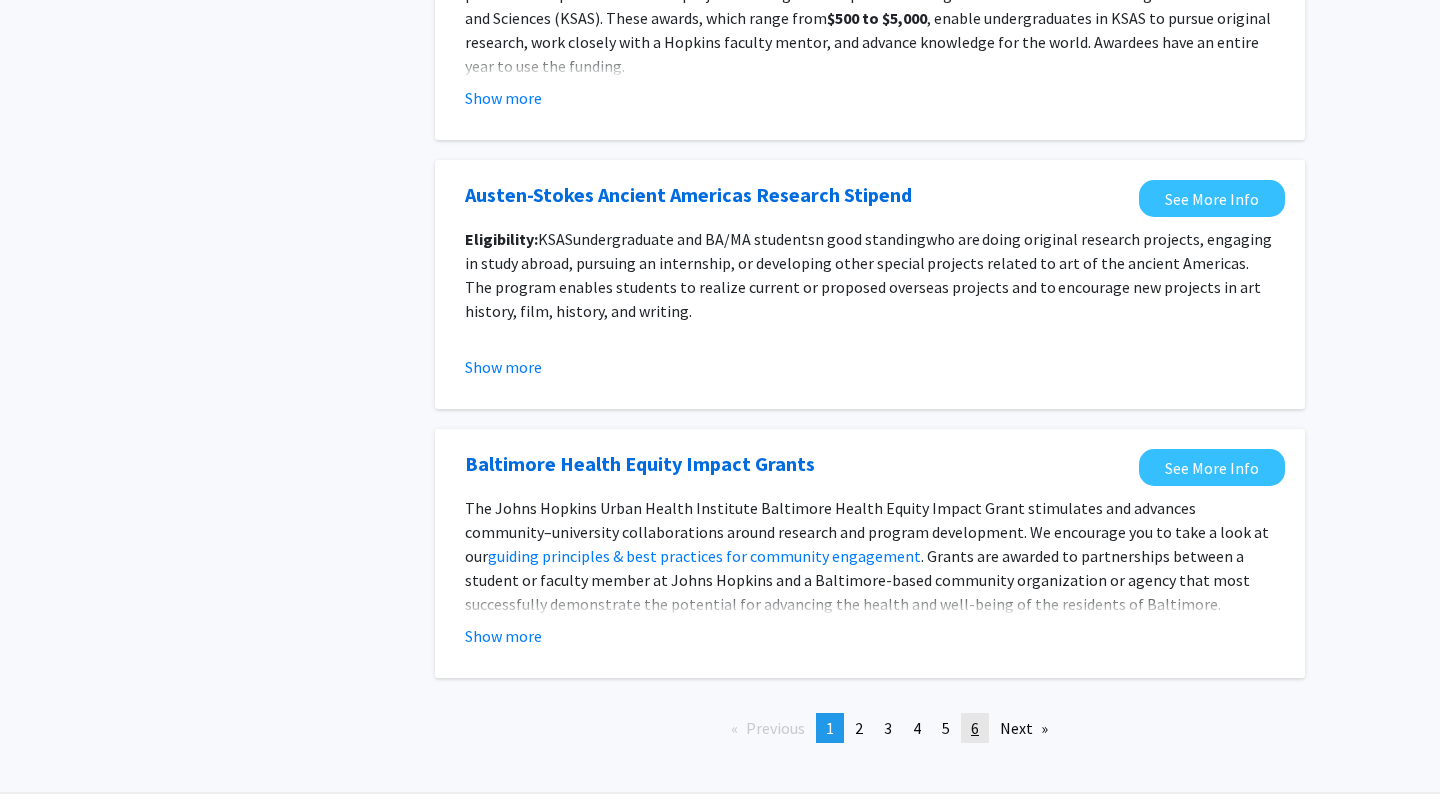 click on "6" 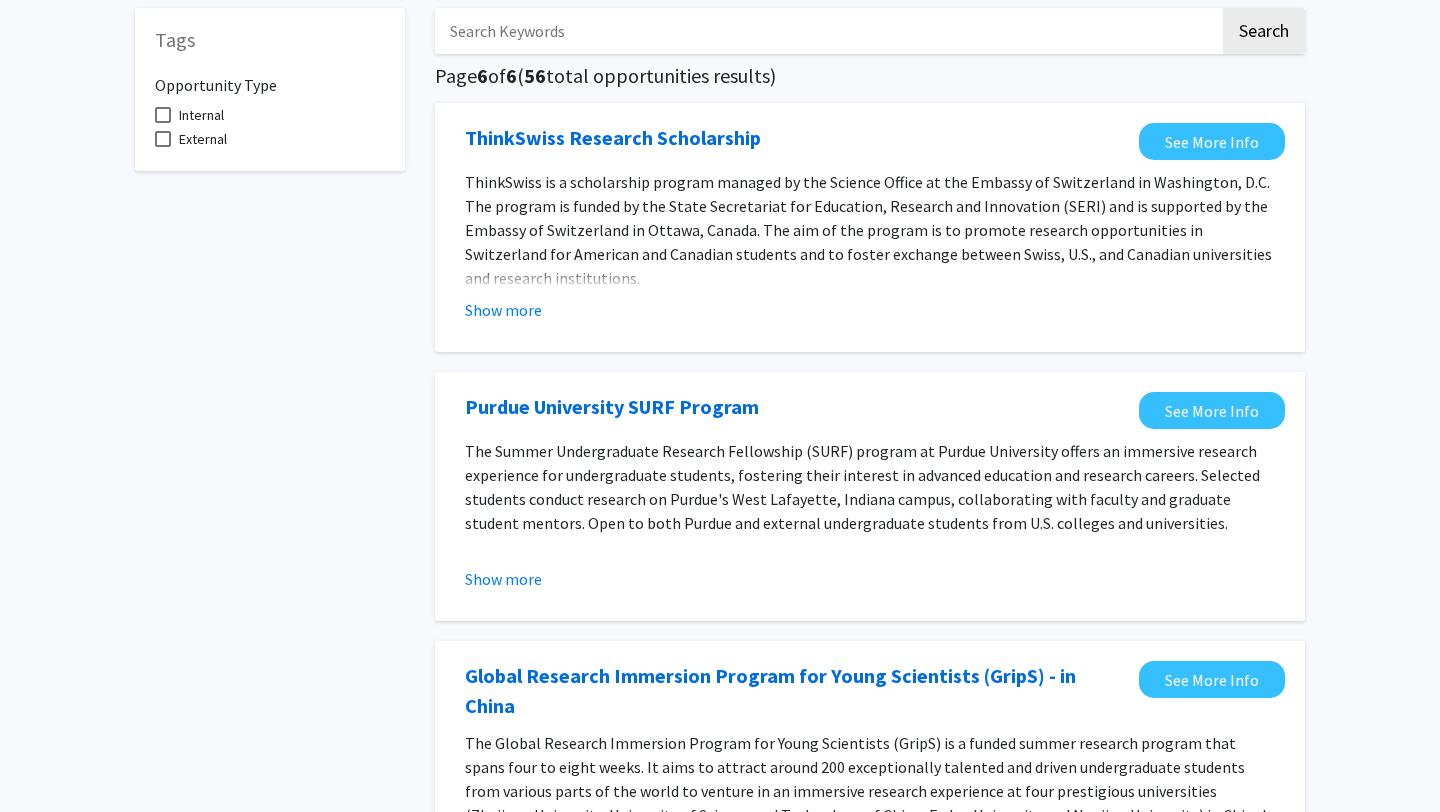scroll, scrollTop: 0, scrollLeft: 0, axis: both 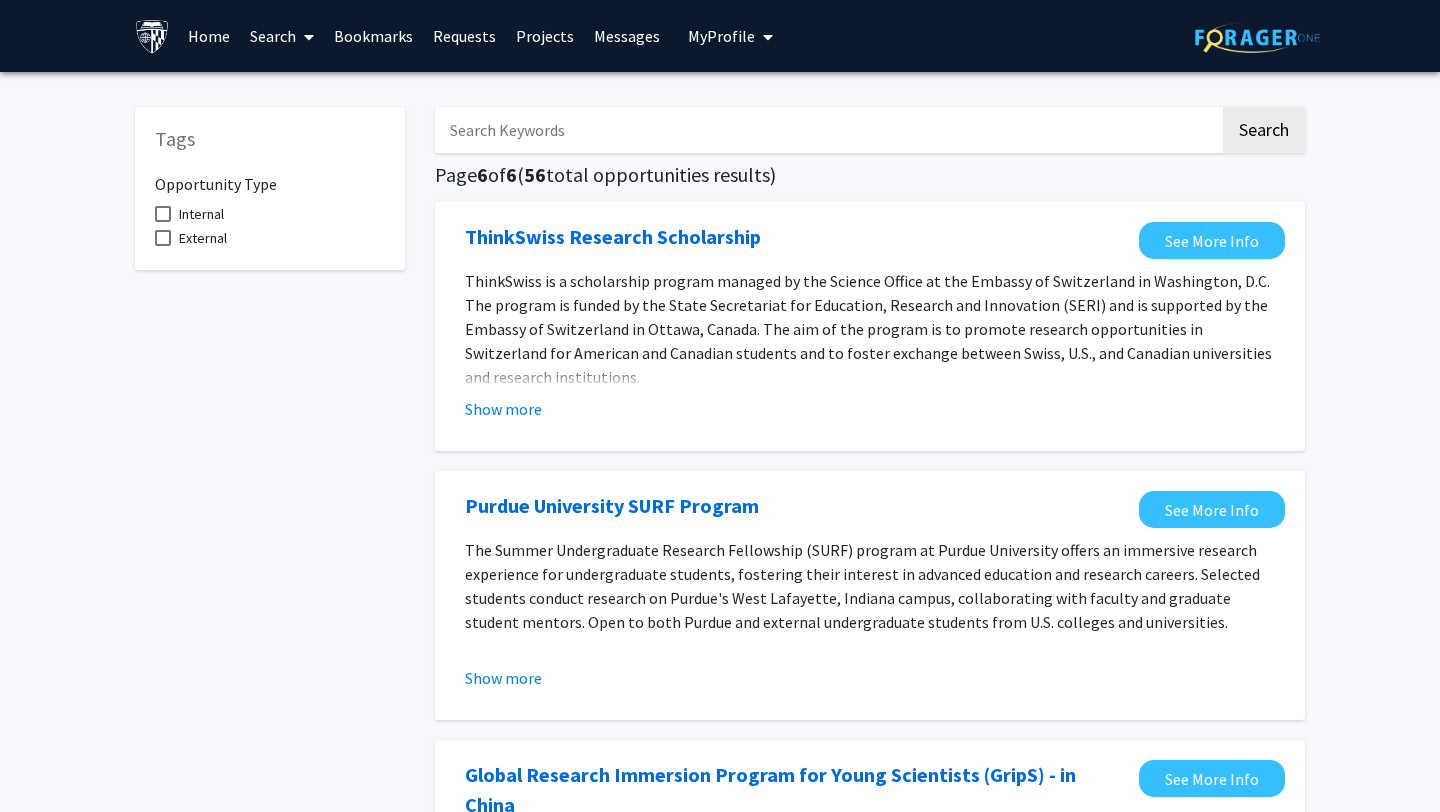 click on "Projects" at bounding box center (545, 36) 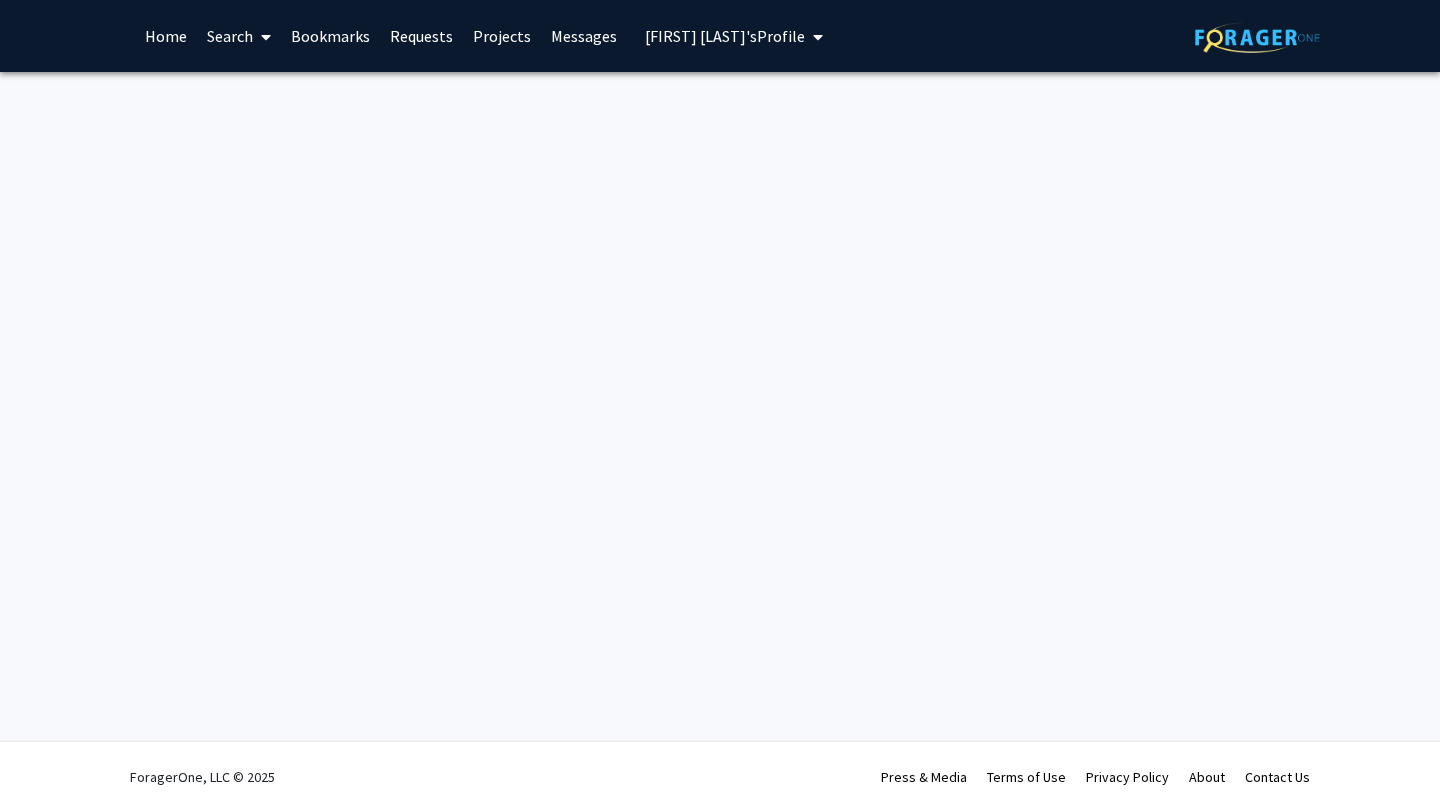 scroll, scrollTop: 0, scrollLeft: 0, axis: both 